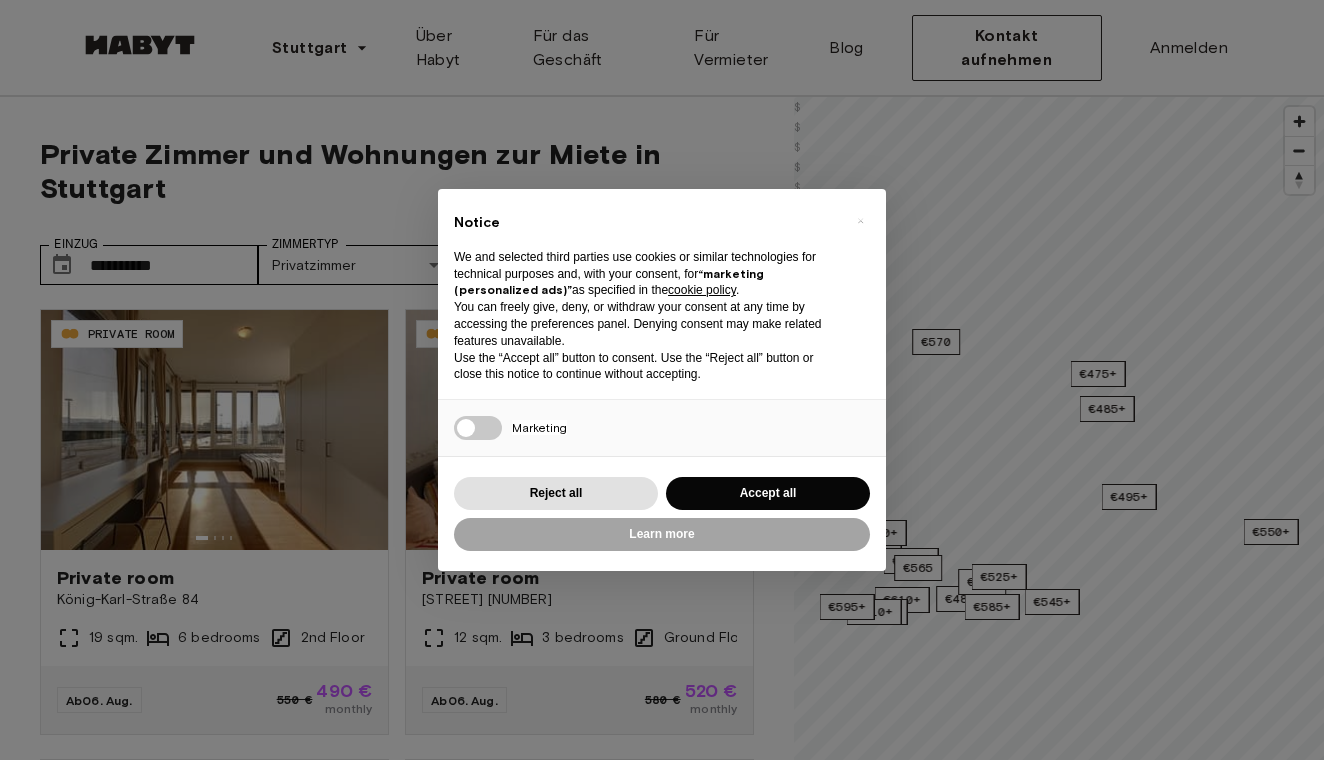 scroll, scrollTop: 0, scrollLeft: 0, axis: both 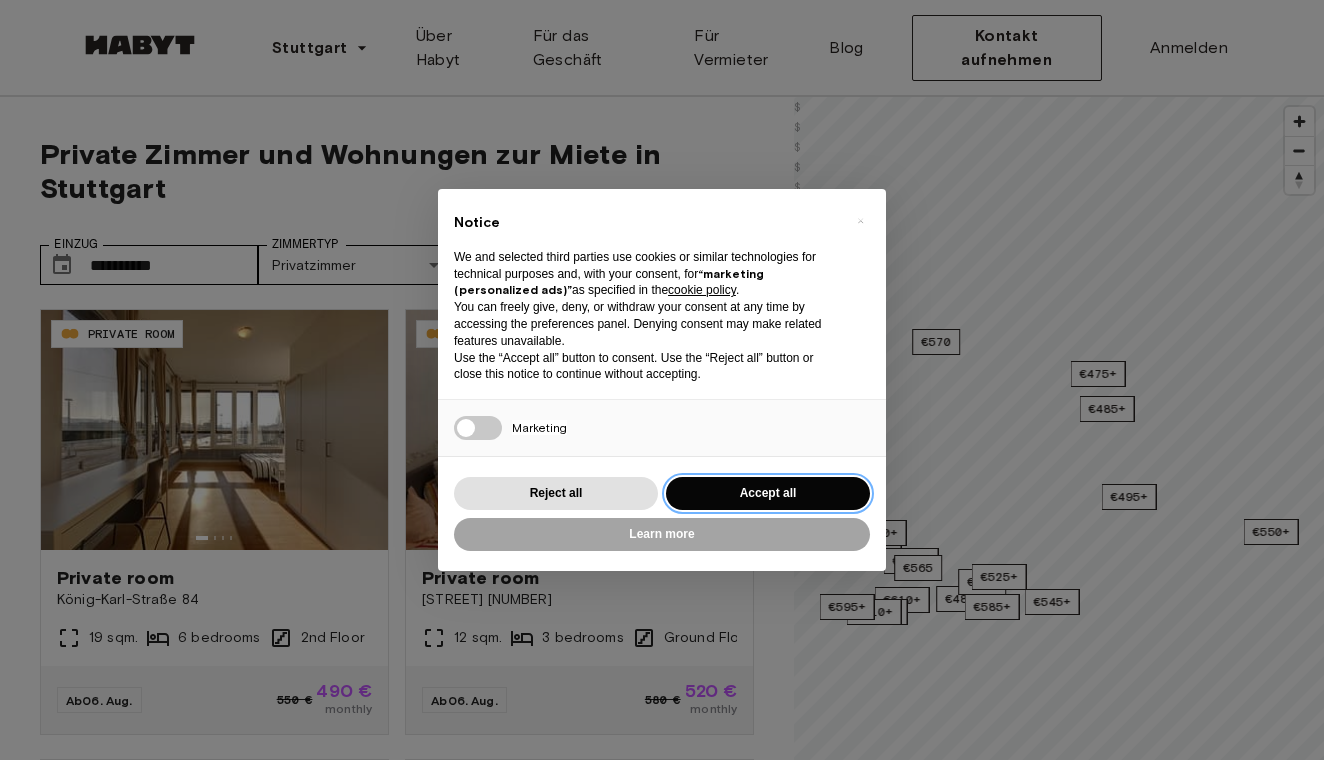 click on "Accept all" at bounding box center [768, 493] 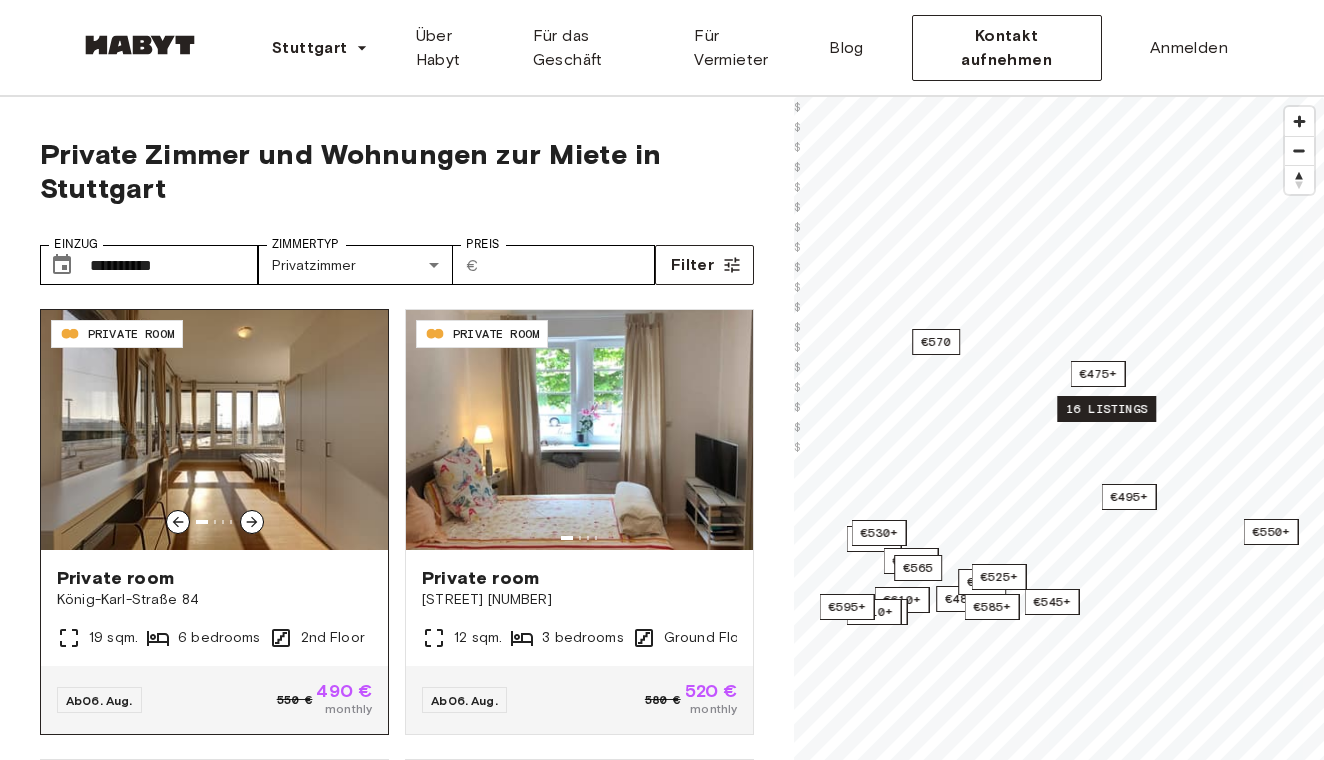 click at bounding box center [214, 430] 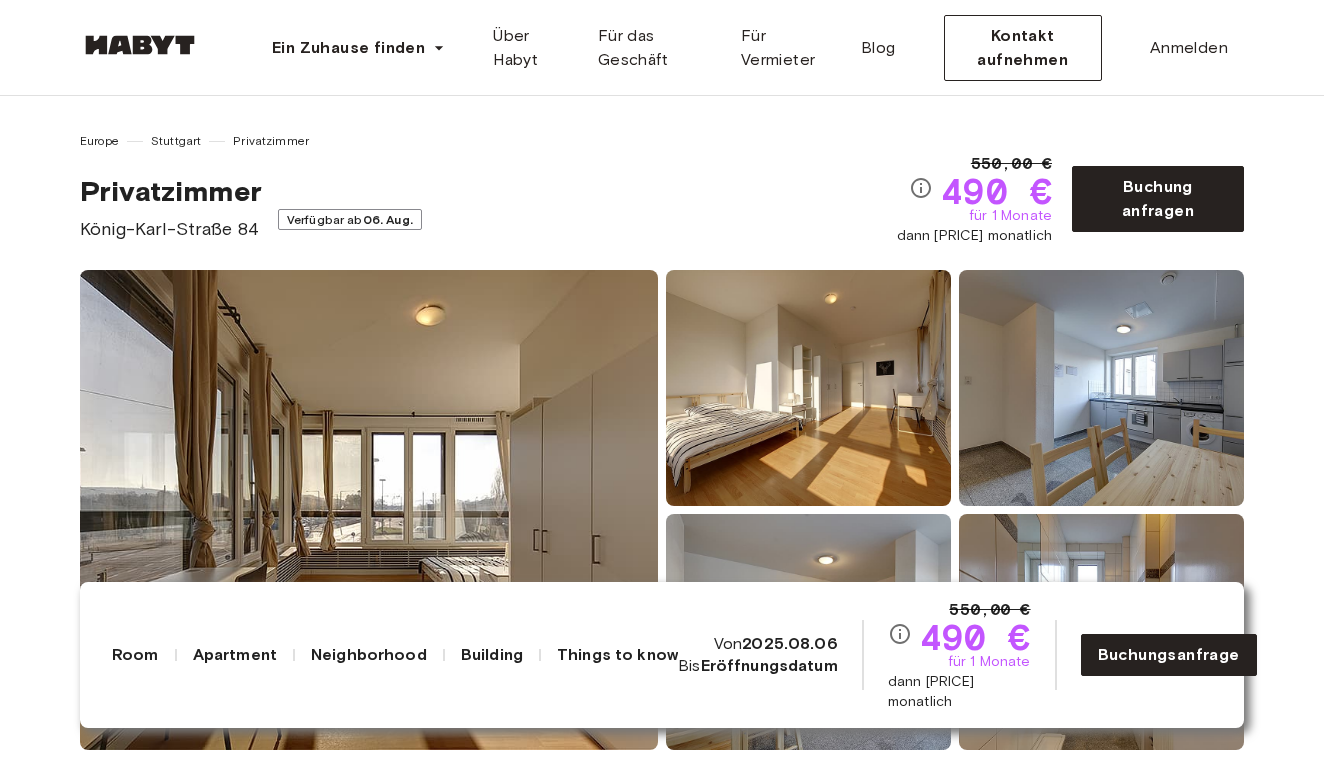 scroll, scrollTop: 0, scrollLeft: 0, axis: both 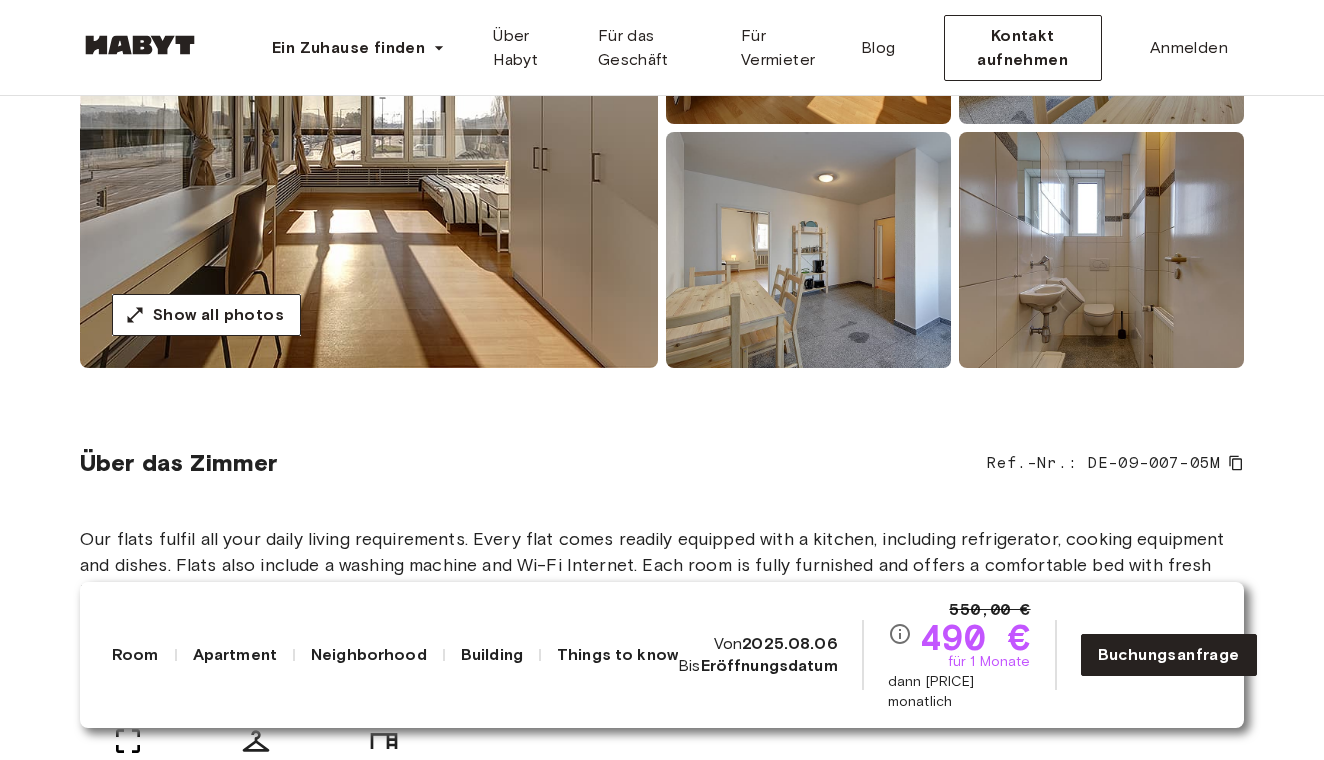 click at bounding box center (369, 128) 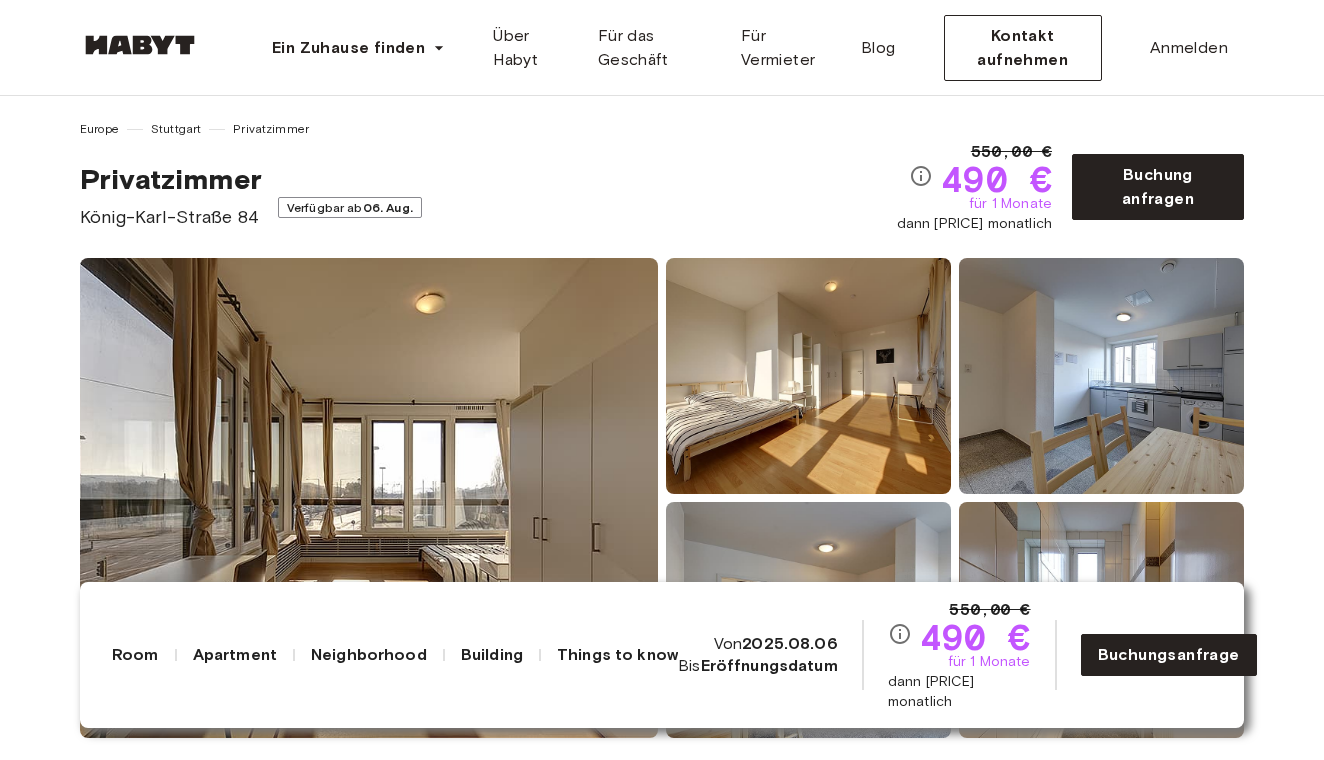 scroll, scrollTop: 13, scrollLeft: 0, axis: vertical 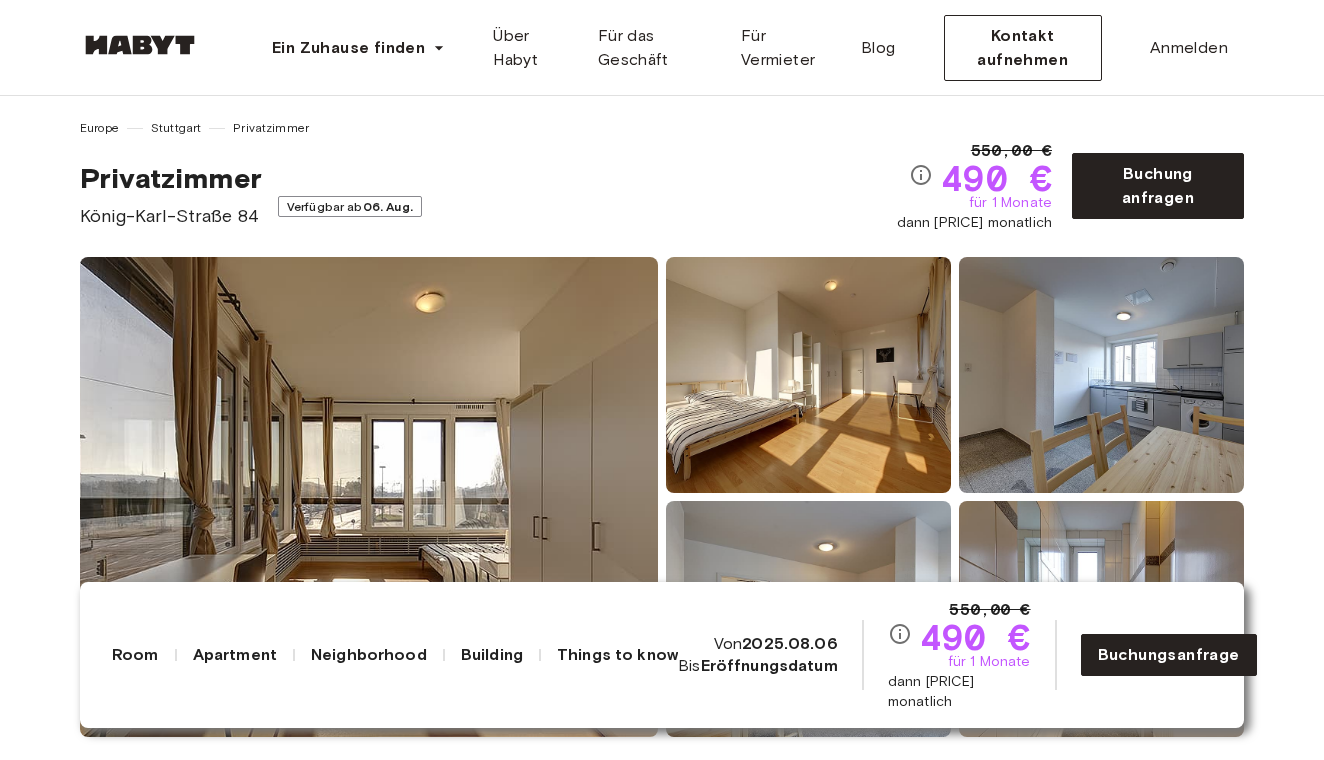 drag, startPoint x: 888, startPoint y: 221, endPoint x: 1042, endPoint y: 232, distance: 154.39236 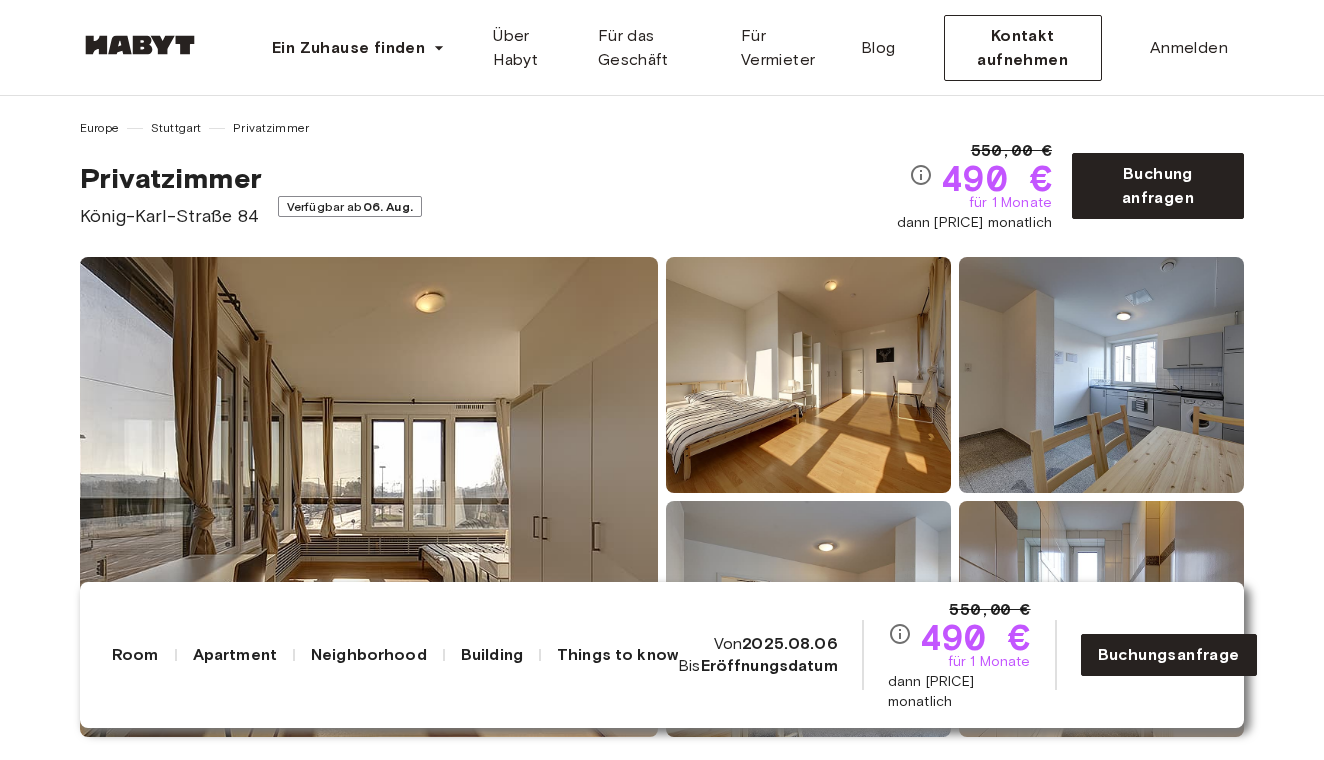 click on "Privatzimmer König-Karl-Straße 84 Verfügbar ab  06. Aug." at bounding box center [488, 195] 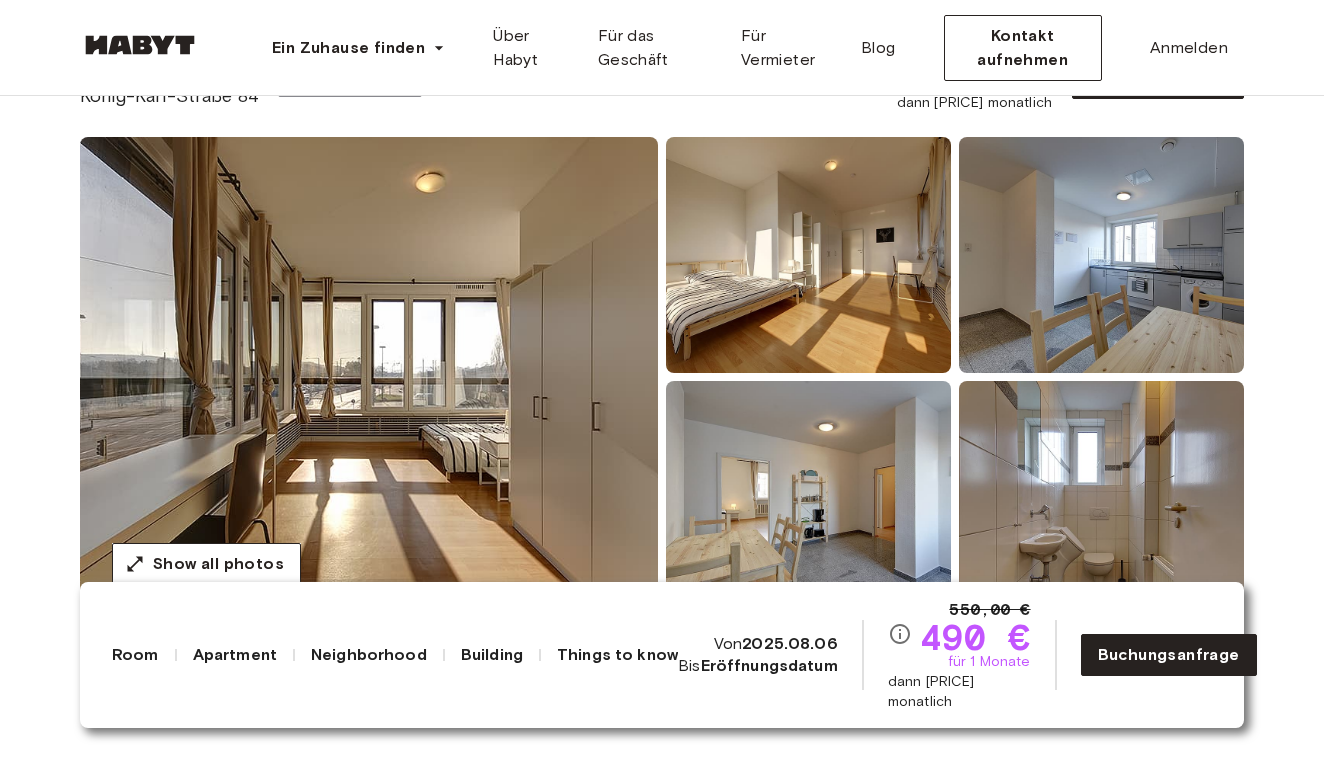 scroll, scrollTop: 134, scrollLeft: 0, axis: vertical 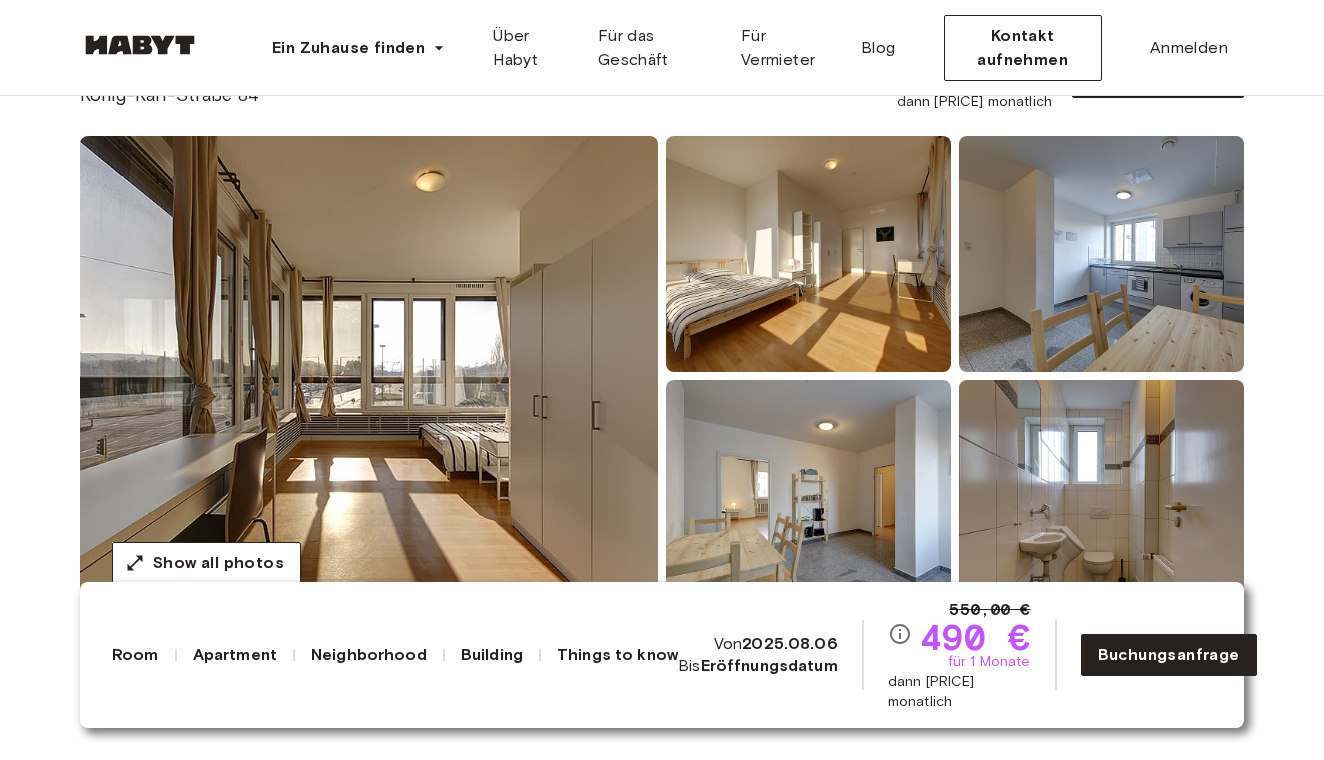 click at bounding box center (369, 376) 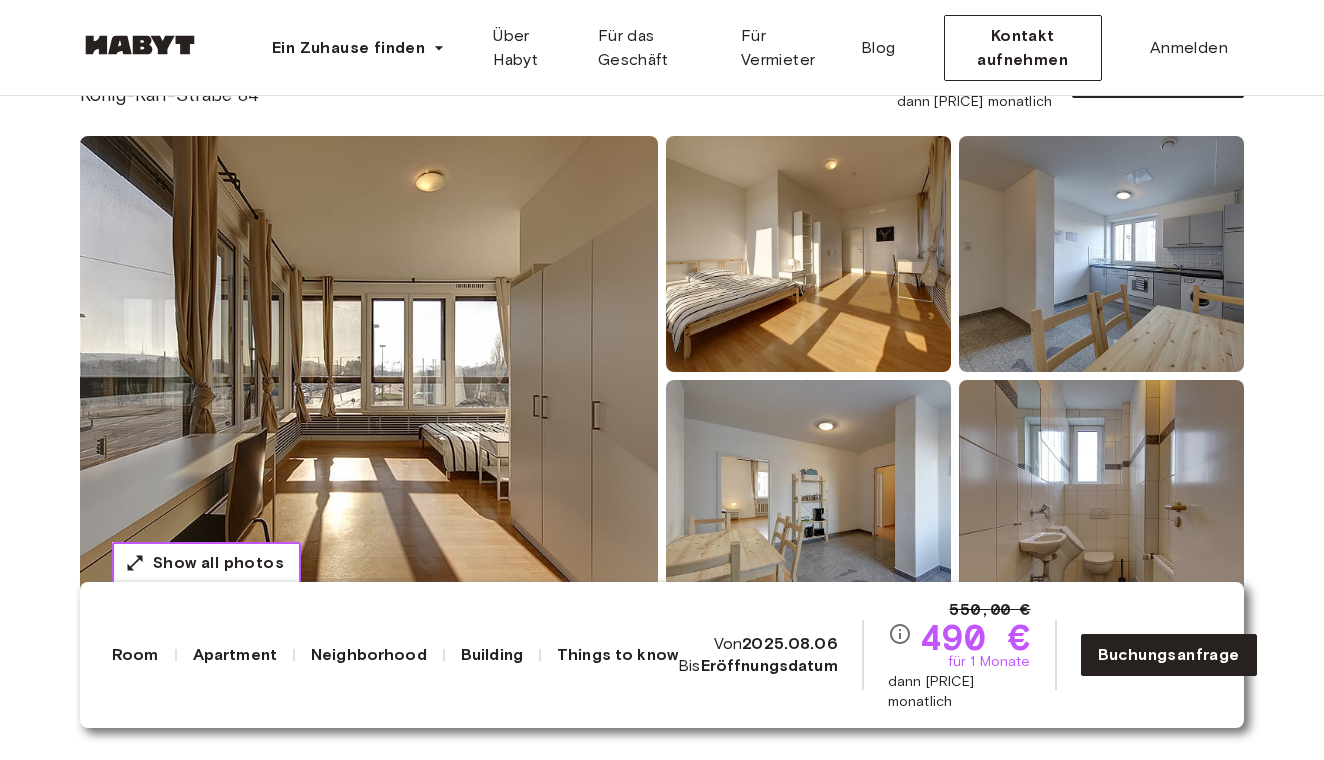 click on "Show all photos" at bounding box center (206, 563) 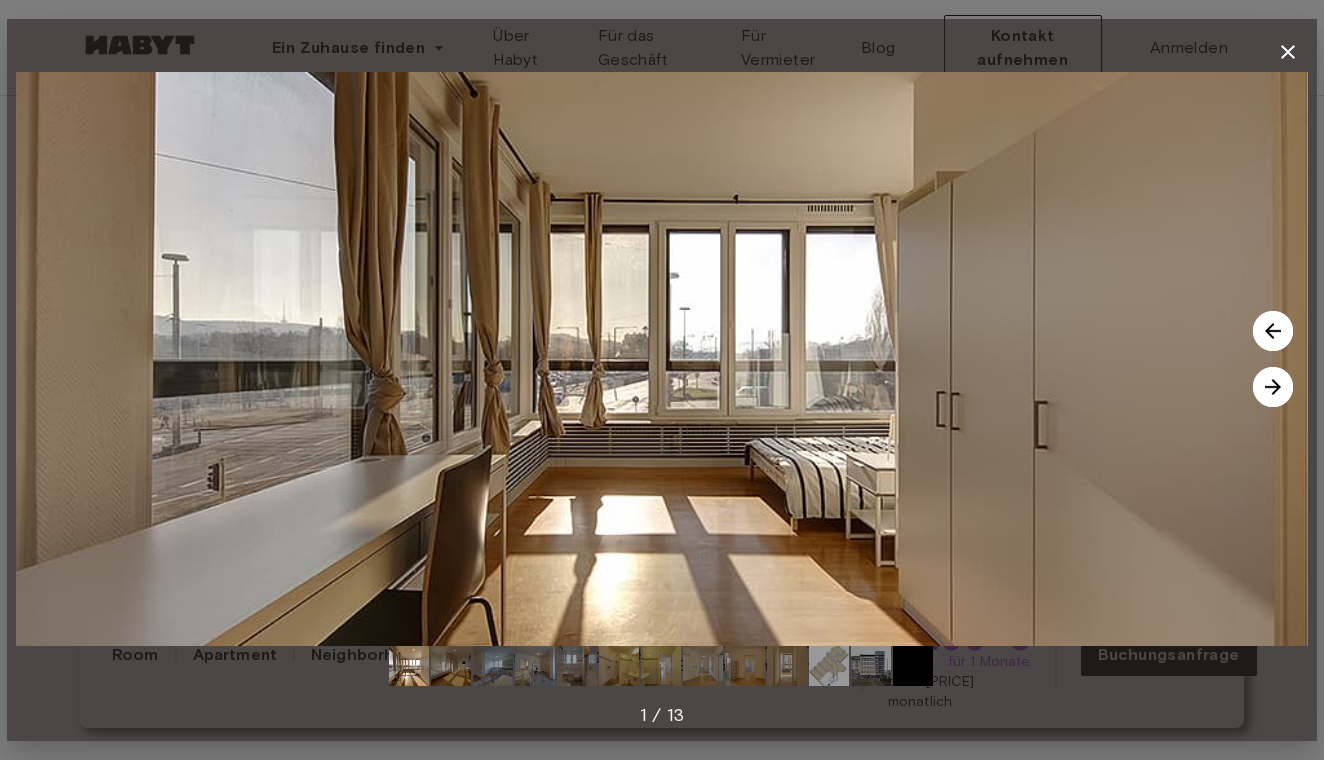 click at bounding box center [1273, 387] 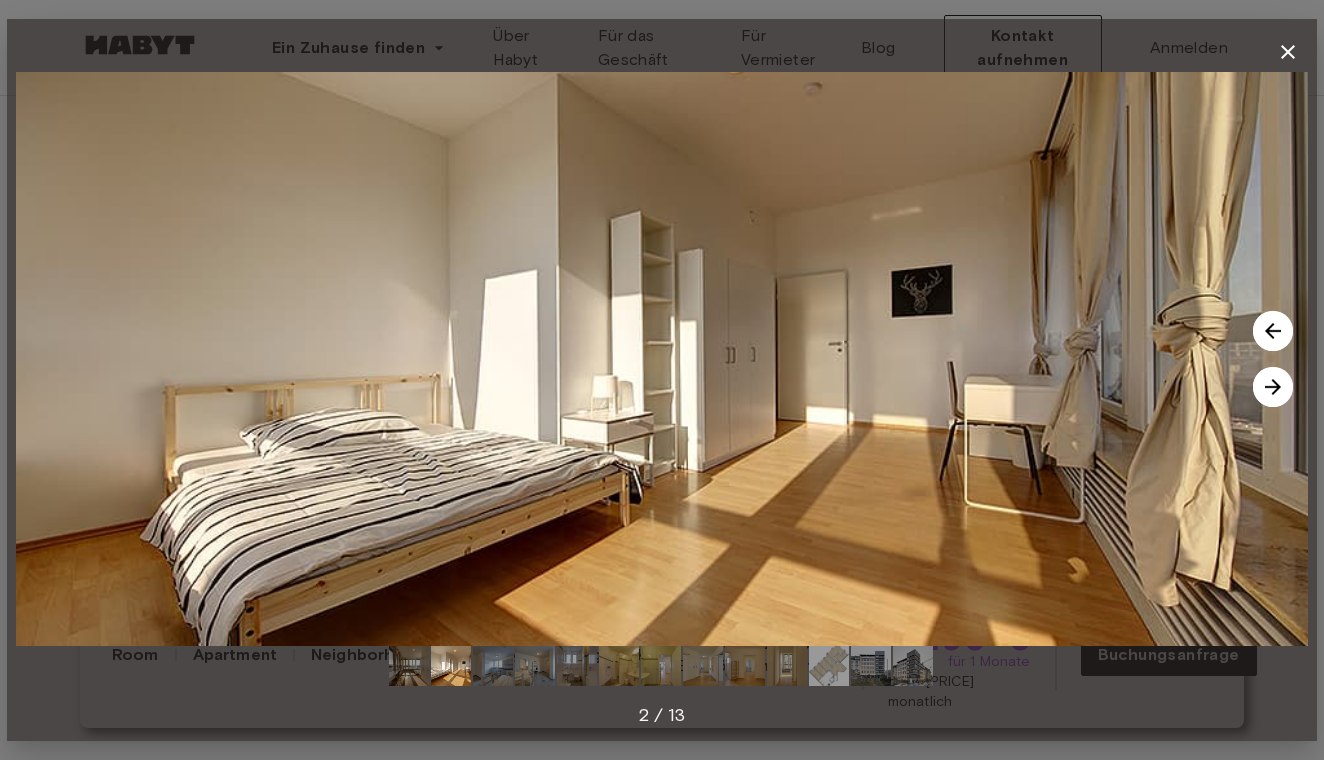 click at bounding box center [1273, 387] 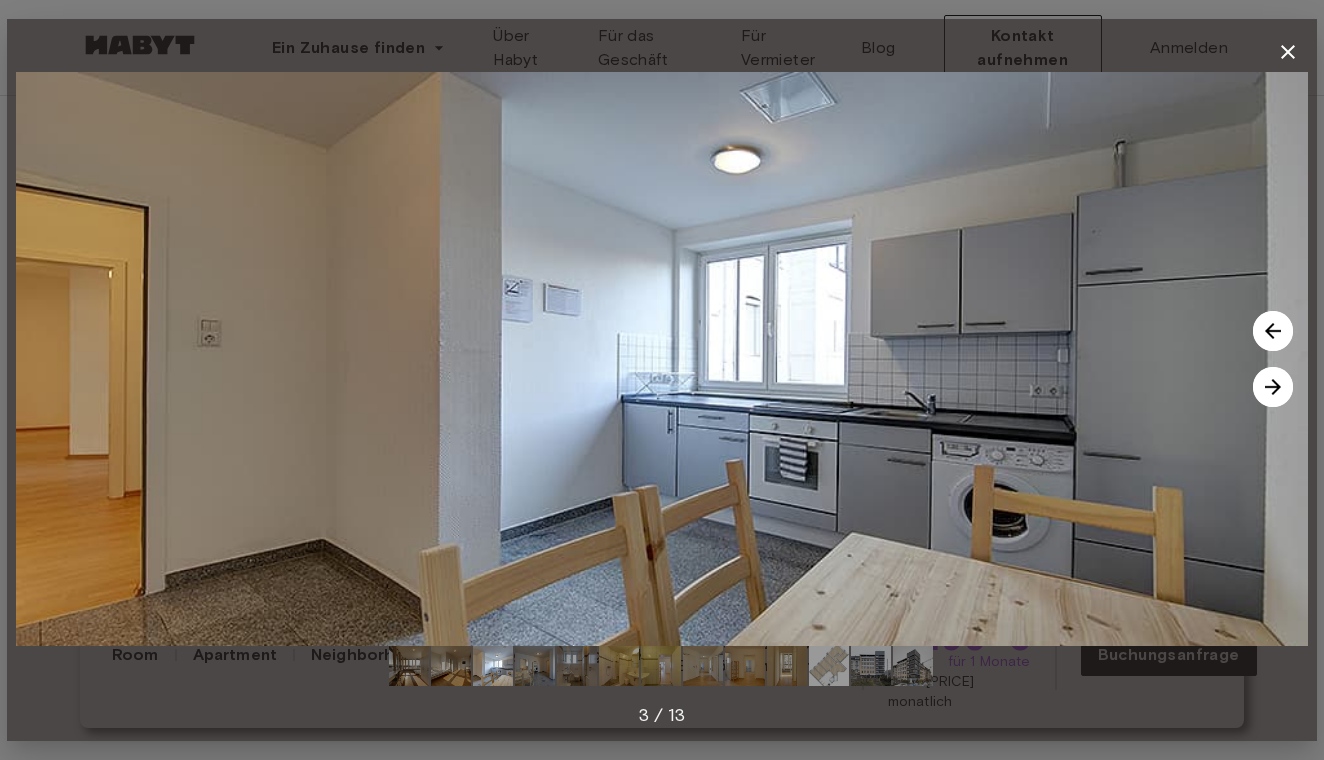 click at bounding box center [1273, 387] 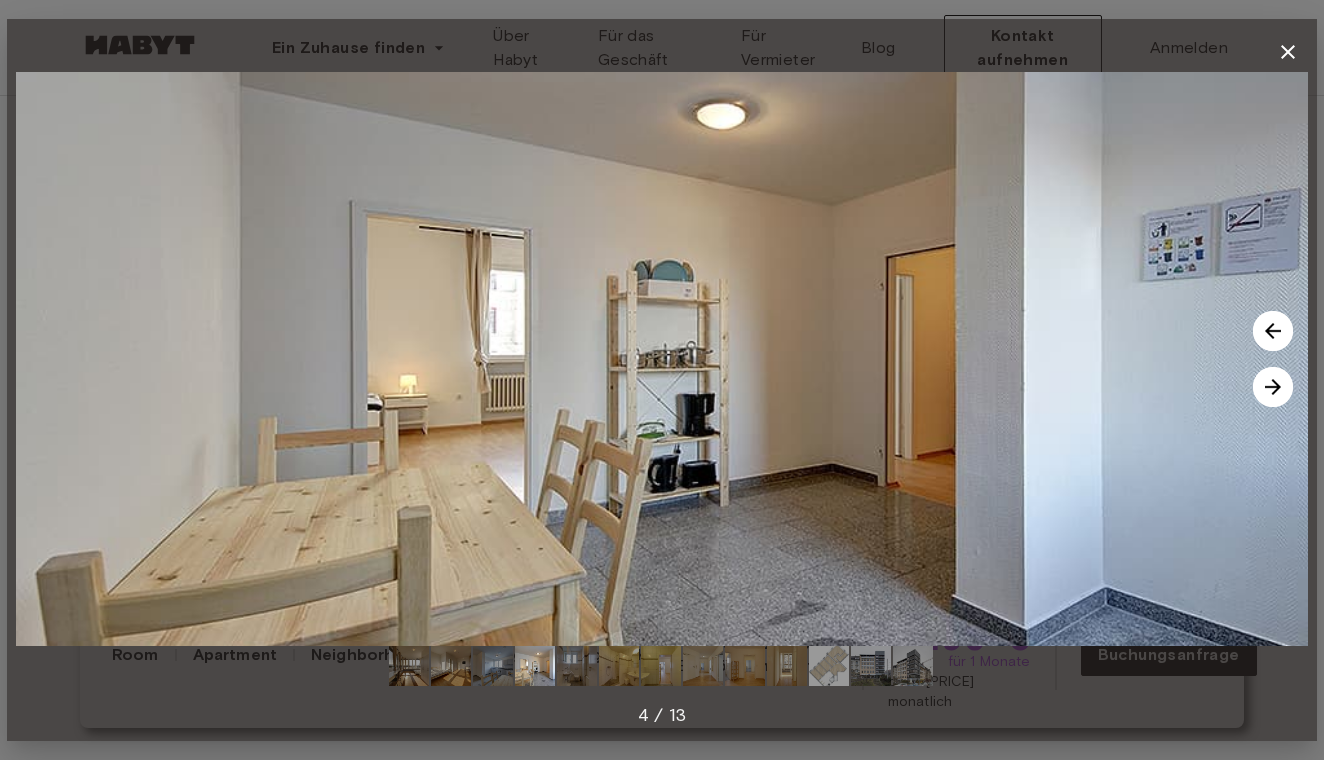 click at bounding box center [1273, 387] 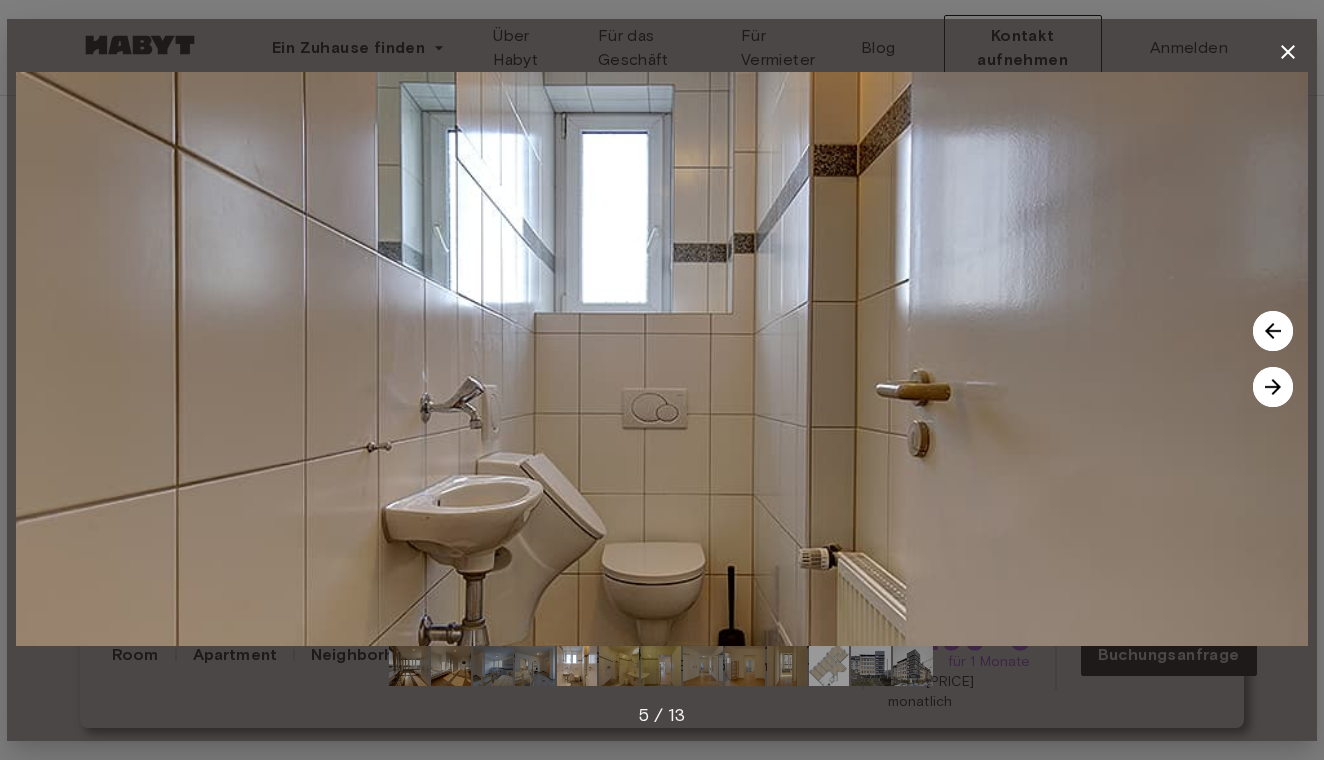 click at bounding box center (1273, 387) 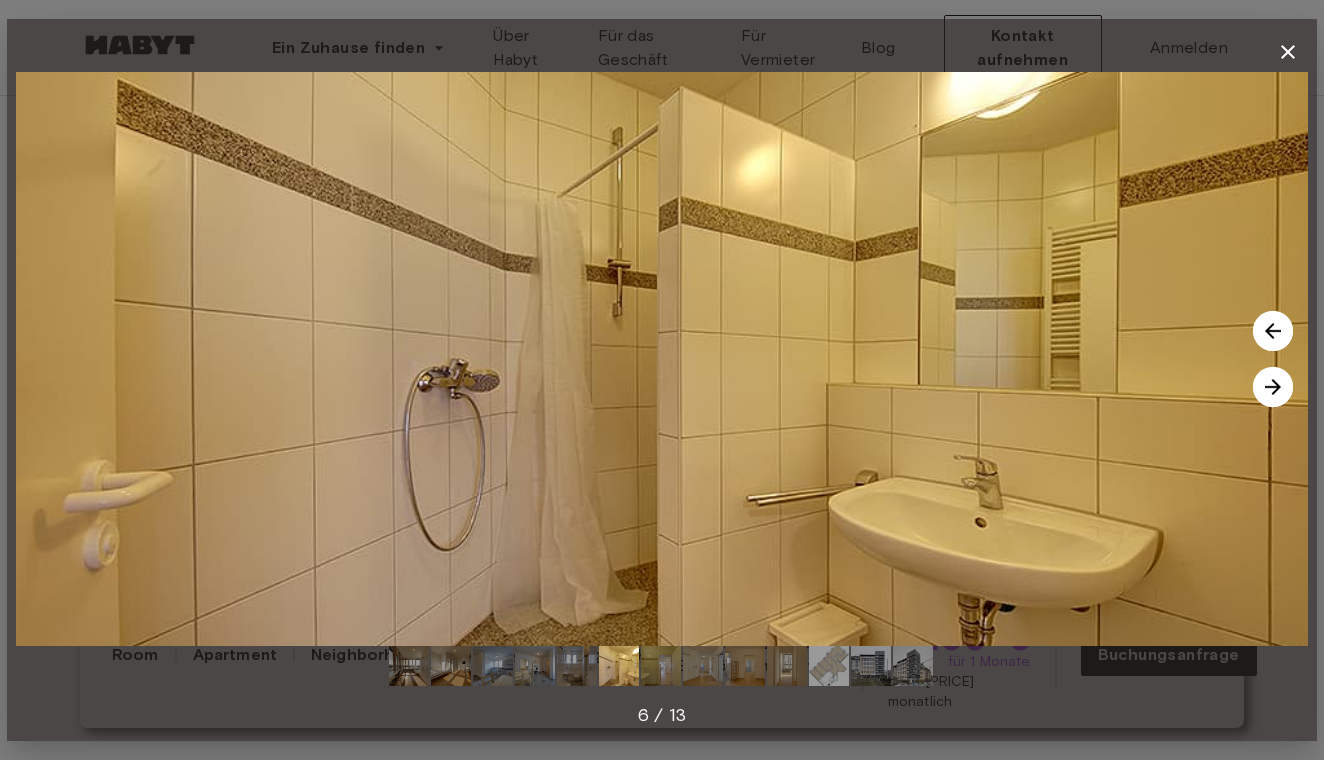 click at bounding box center [1273, 387] 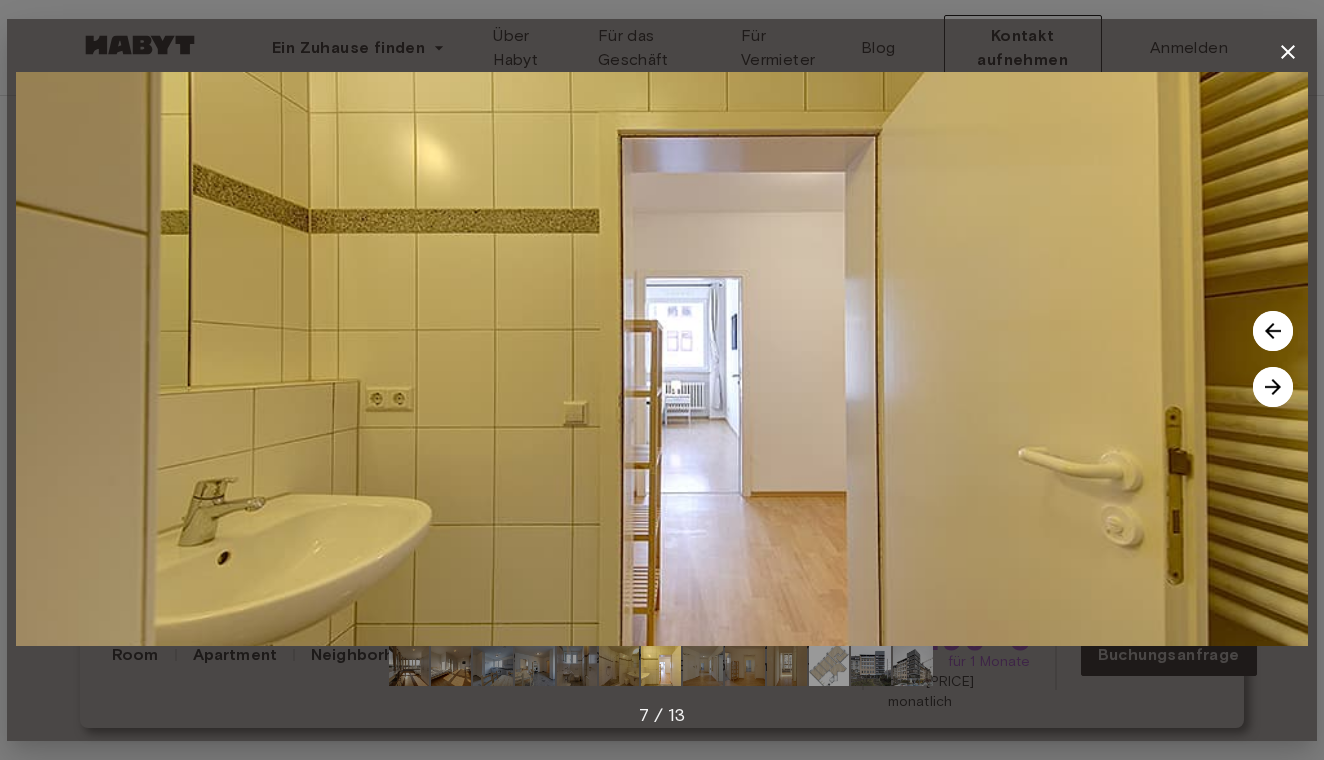 click at bounding box center (1273, 387) 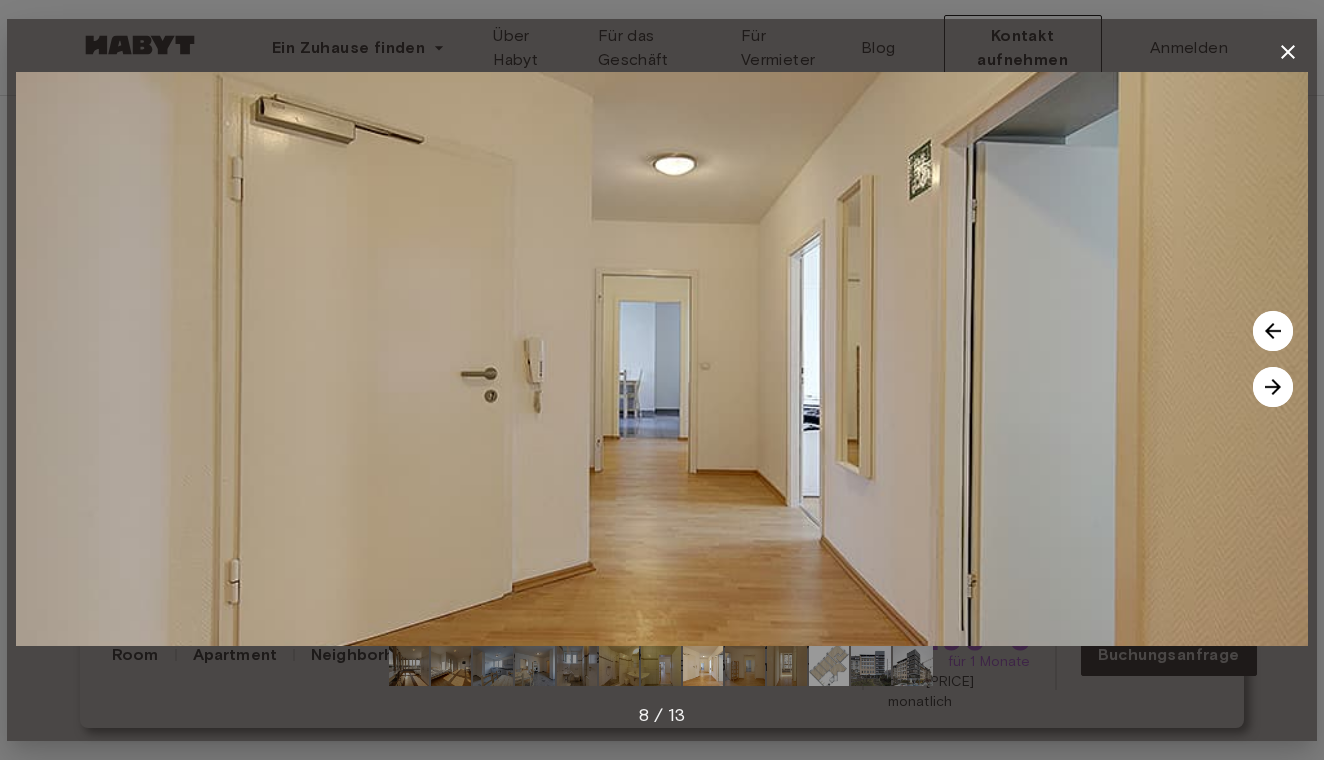 click at bounding box center (1273, 387) 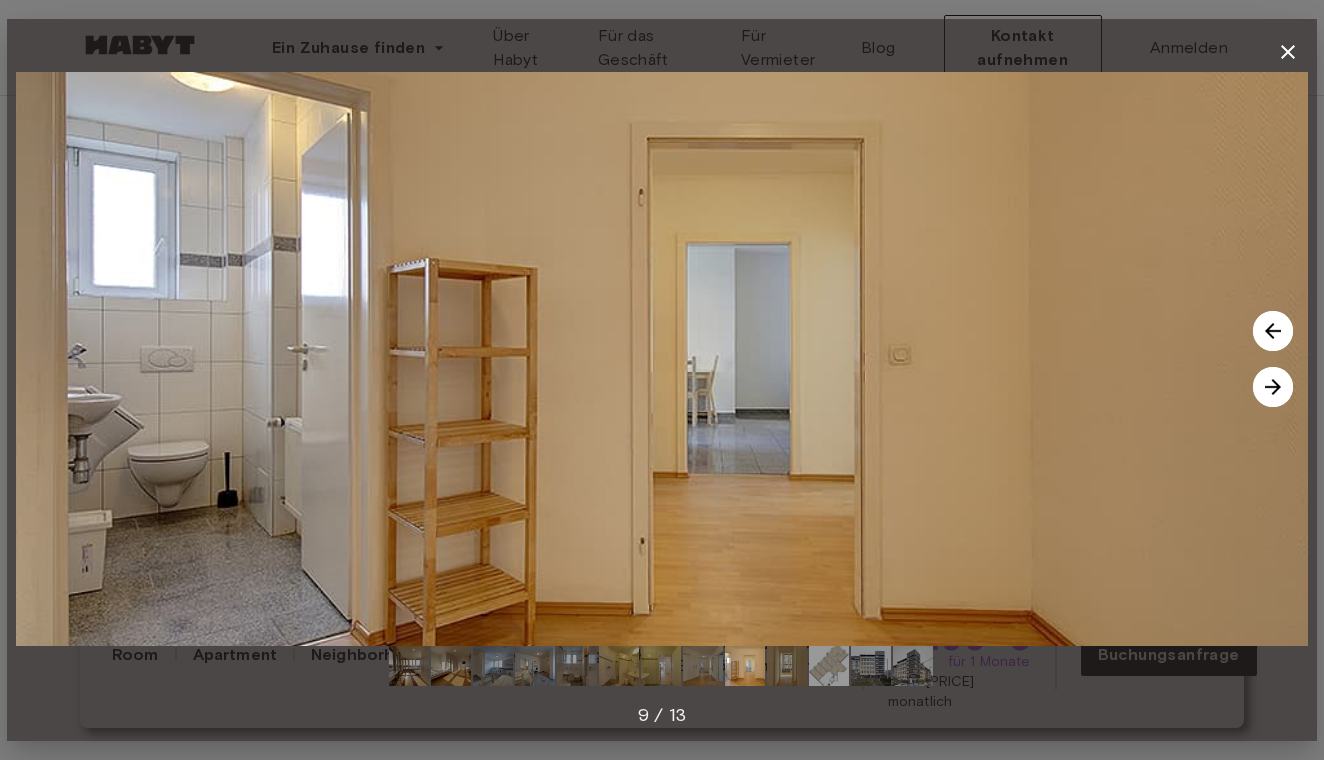 click at bounding box center (1273, 387) 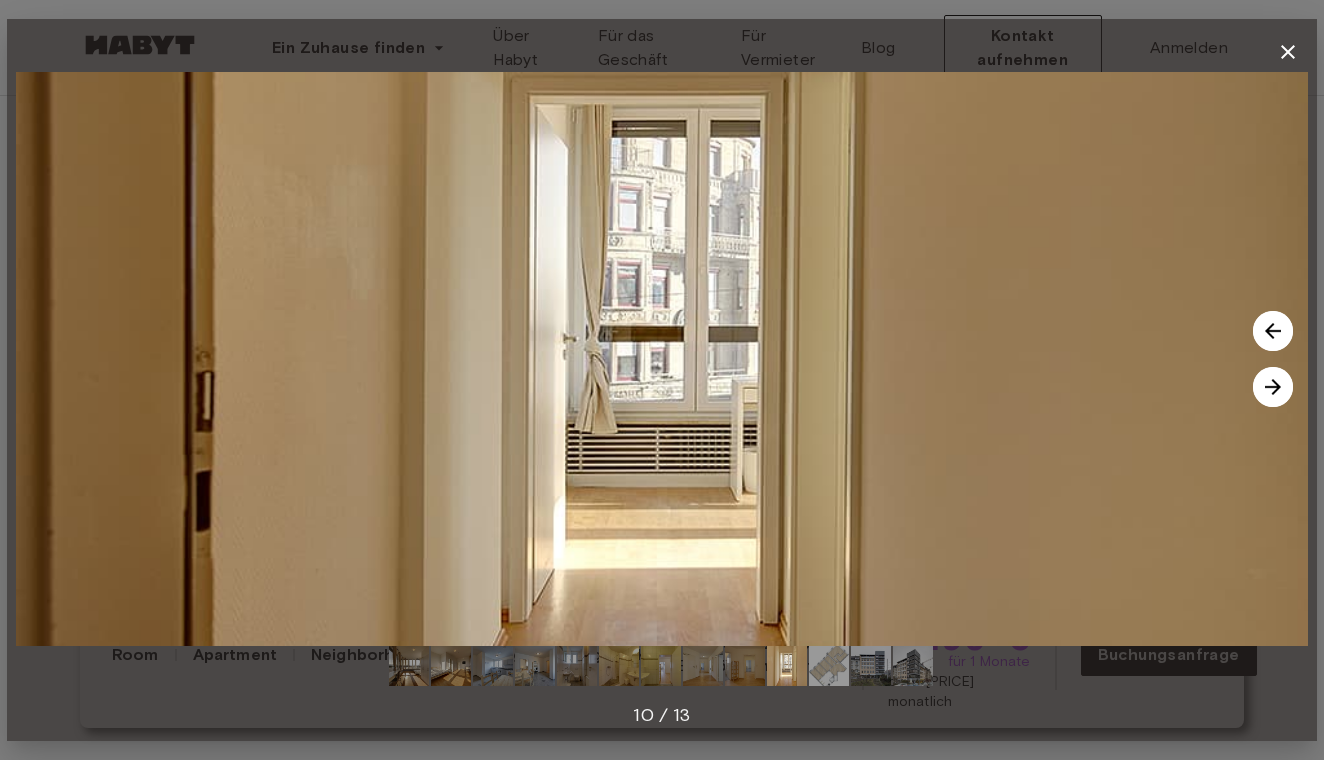 click at bounding box center (1273, 387) 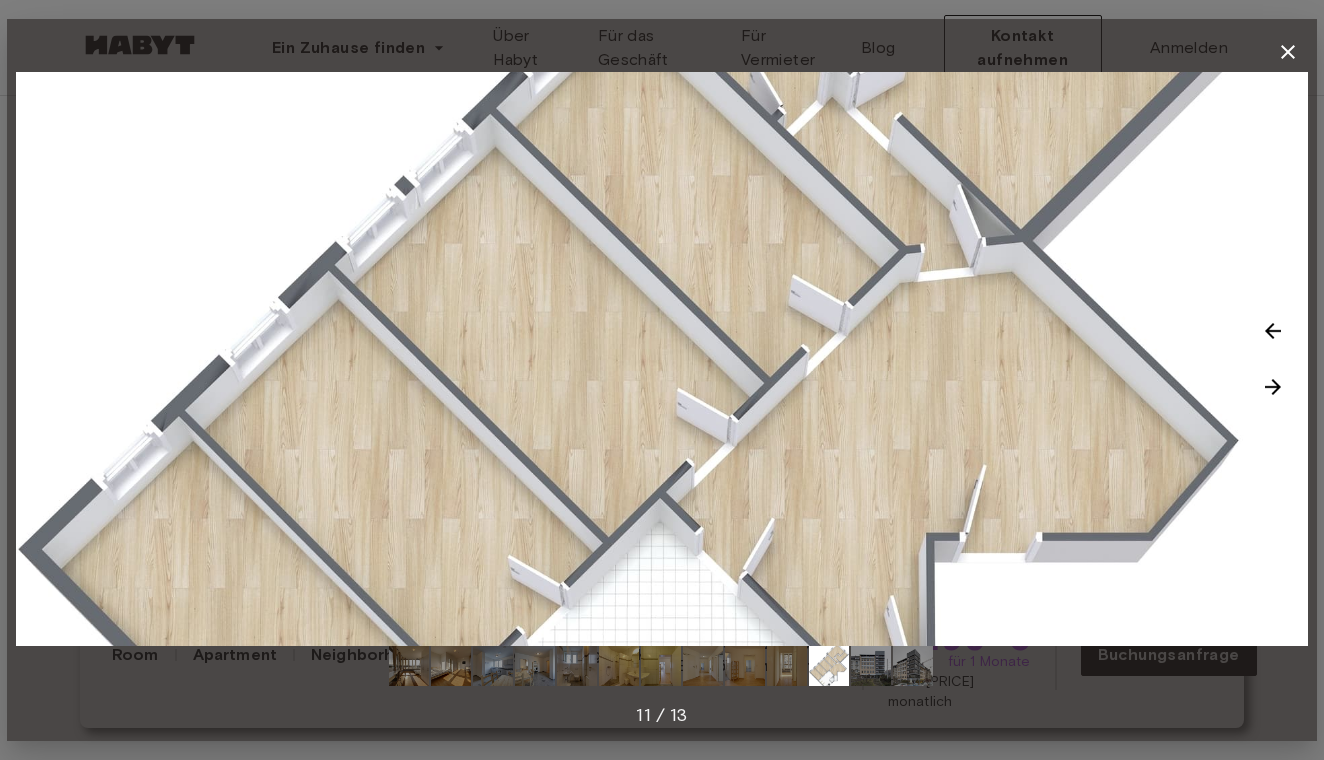 click at bounding box center [1273, 387] 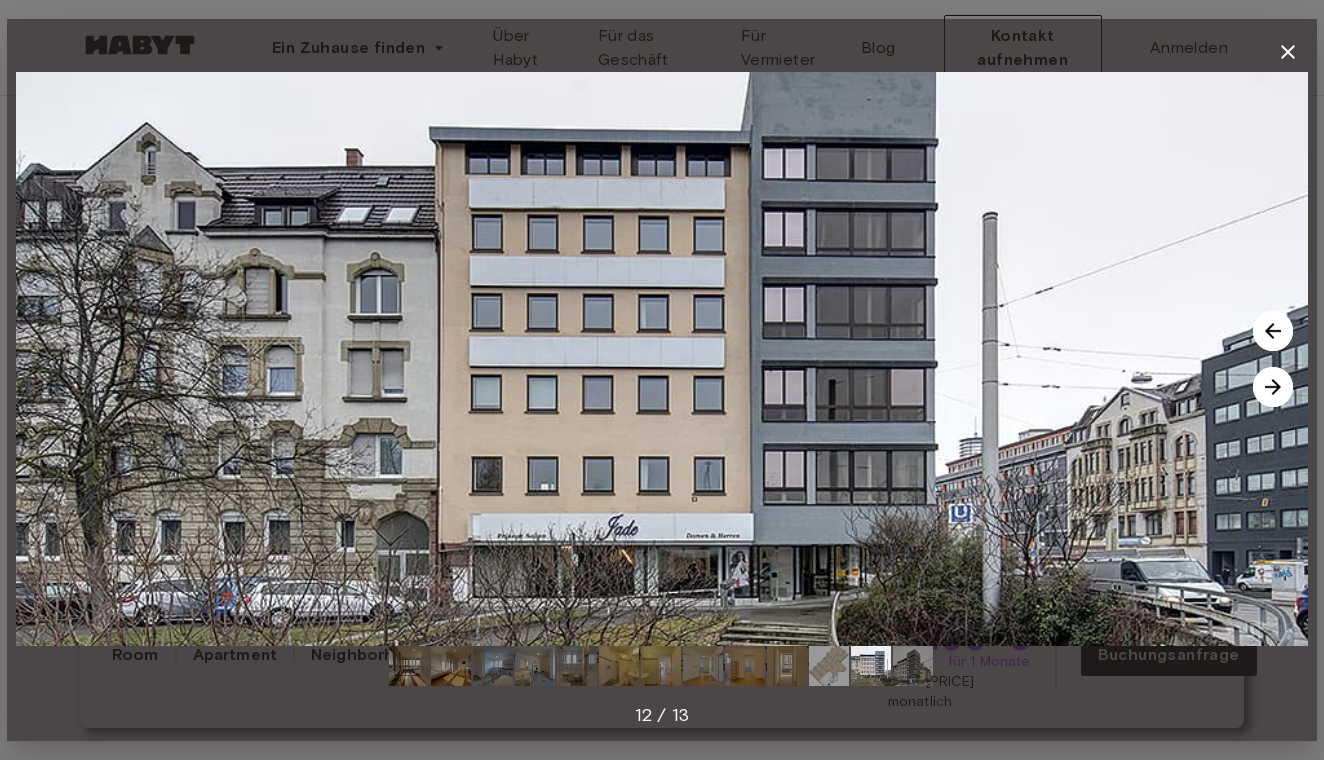 click at bounding box center (1273, 387) 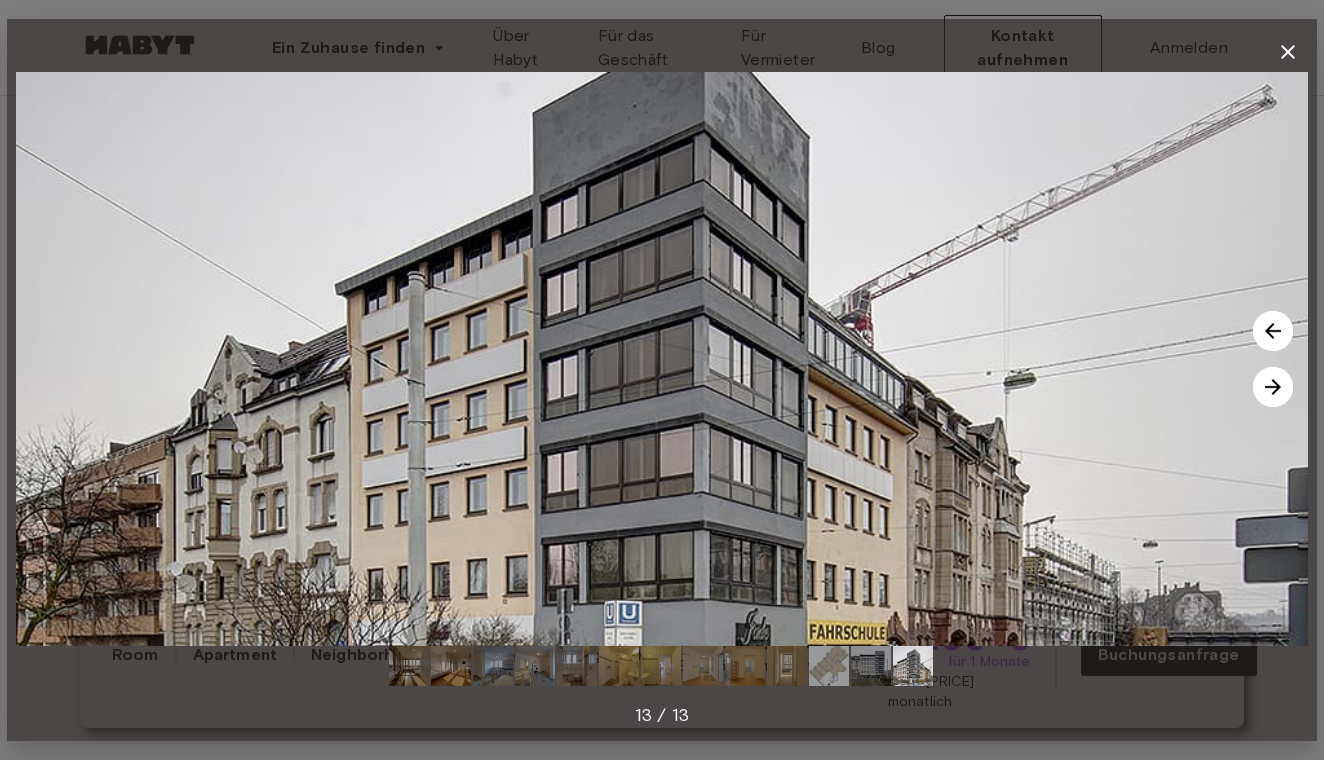 click at bounding box center [1273, 387] 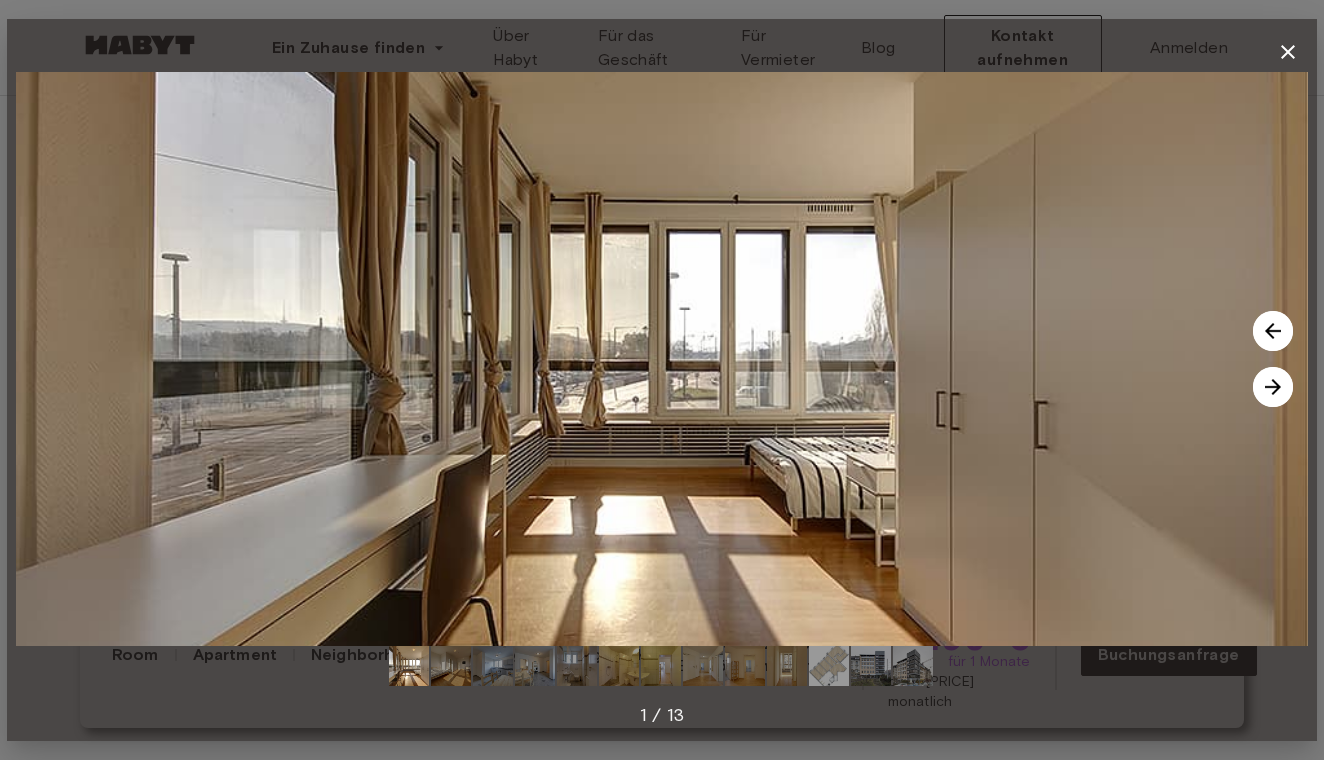 click at bounding box center [1273, 387] 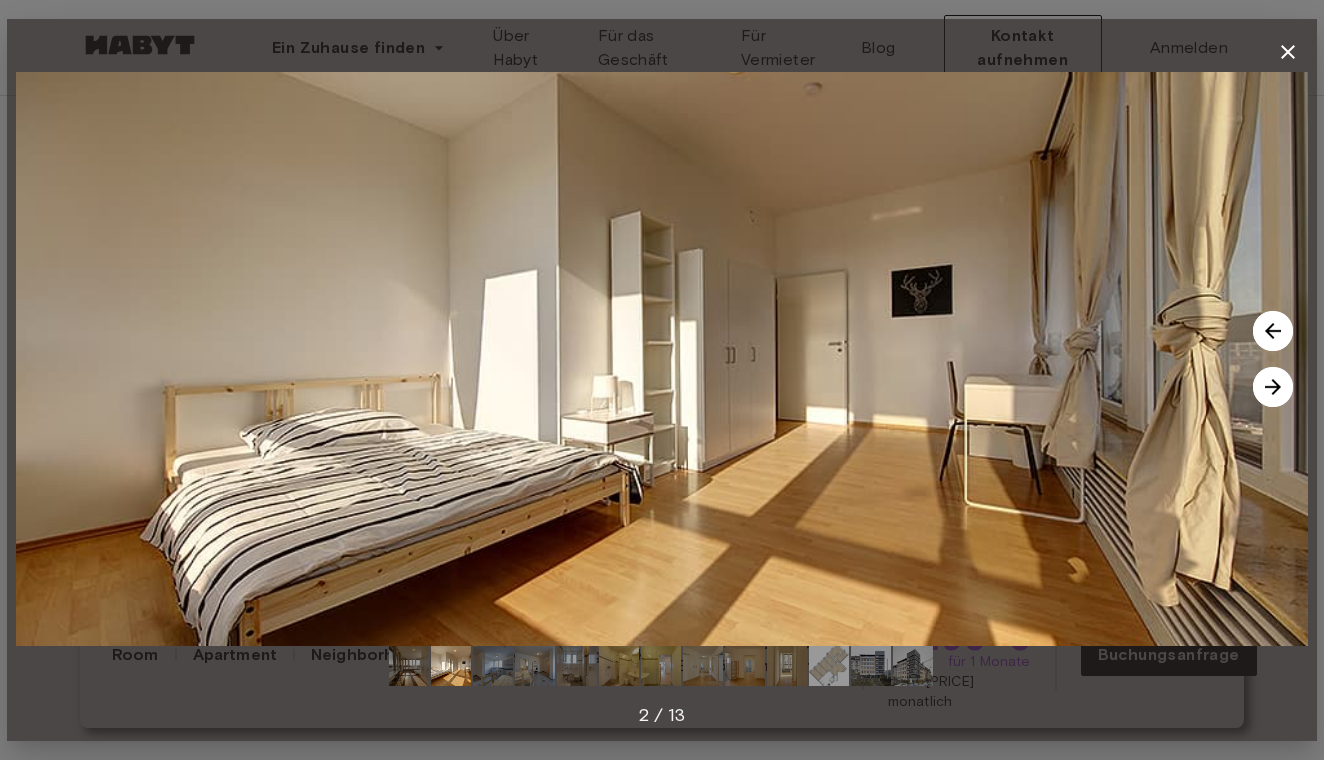 click at bounding box center (1273, 387) 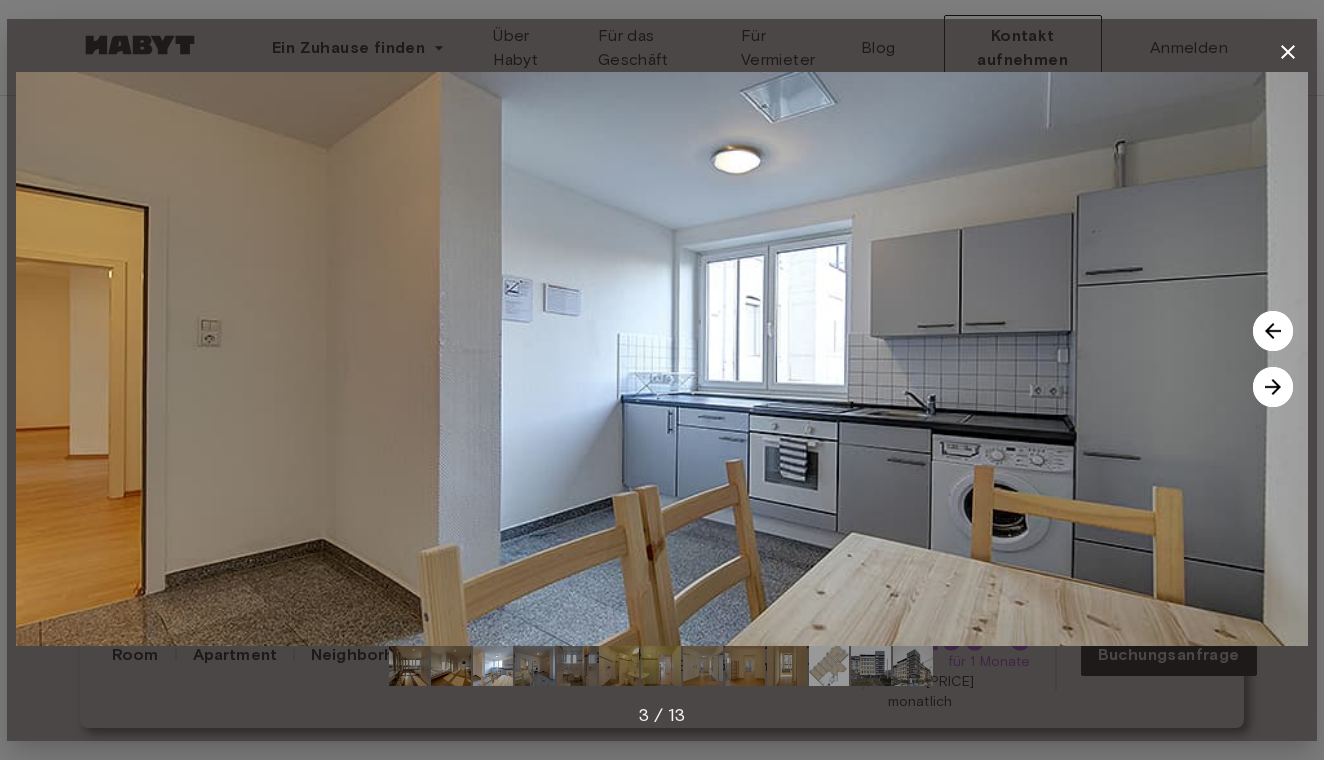 click at bounding box center [1273, 387] 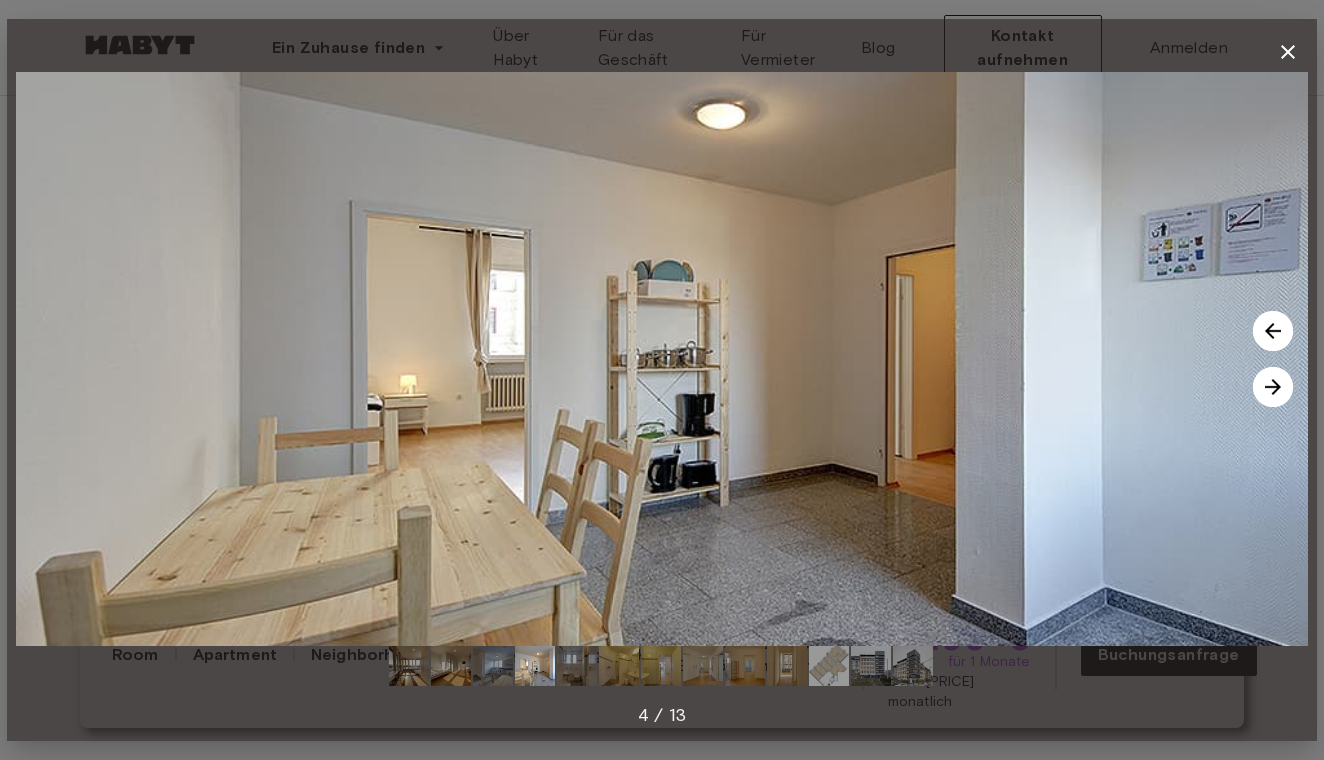 click at bounding box center [1273, 387] 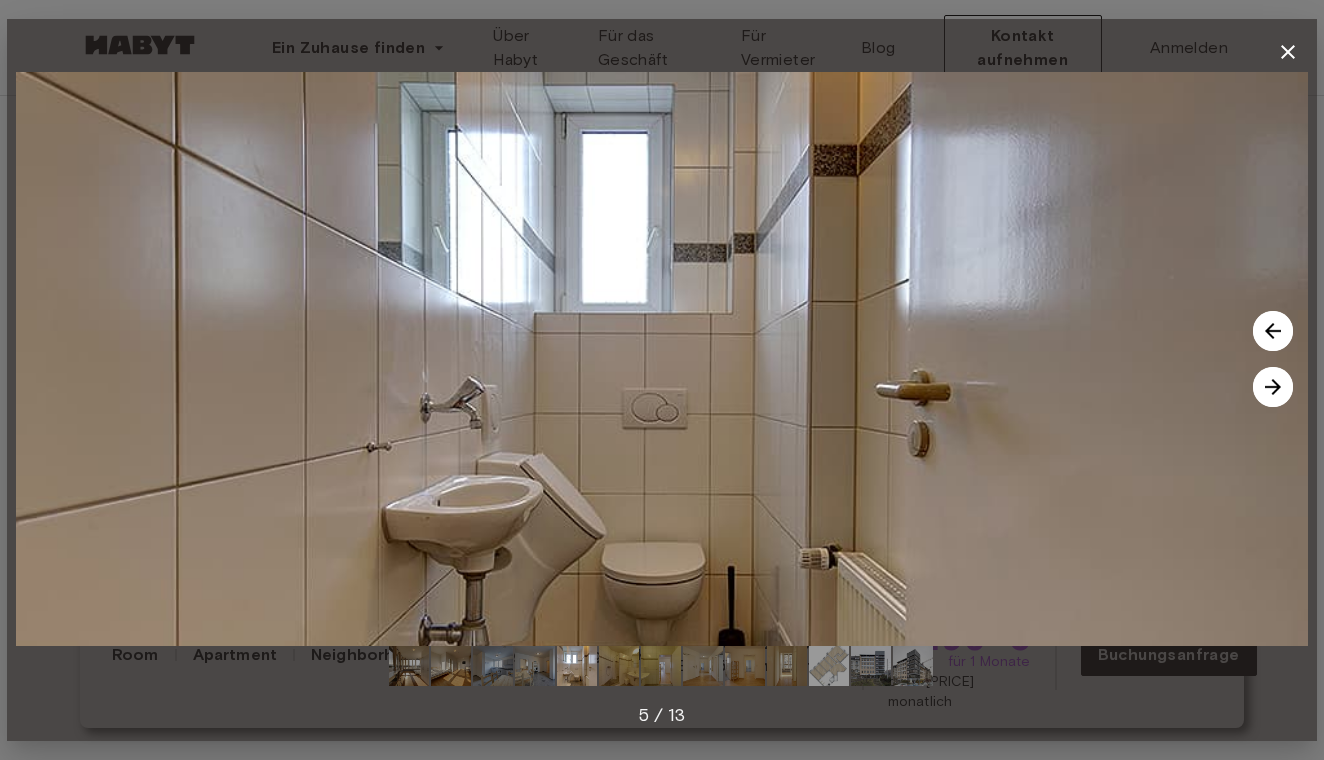 click at bounding box center [1273, 387] 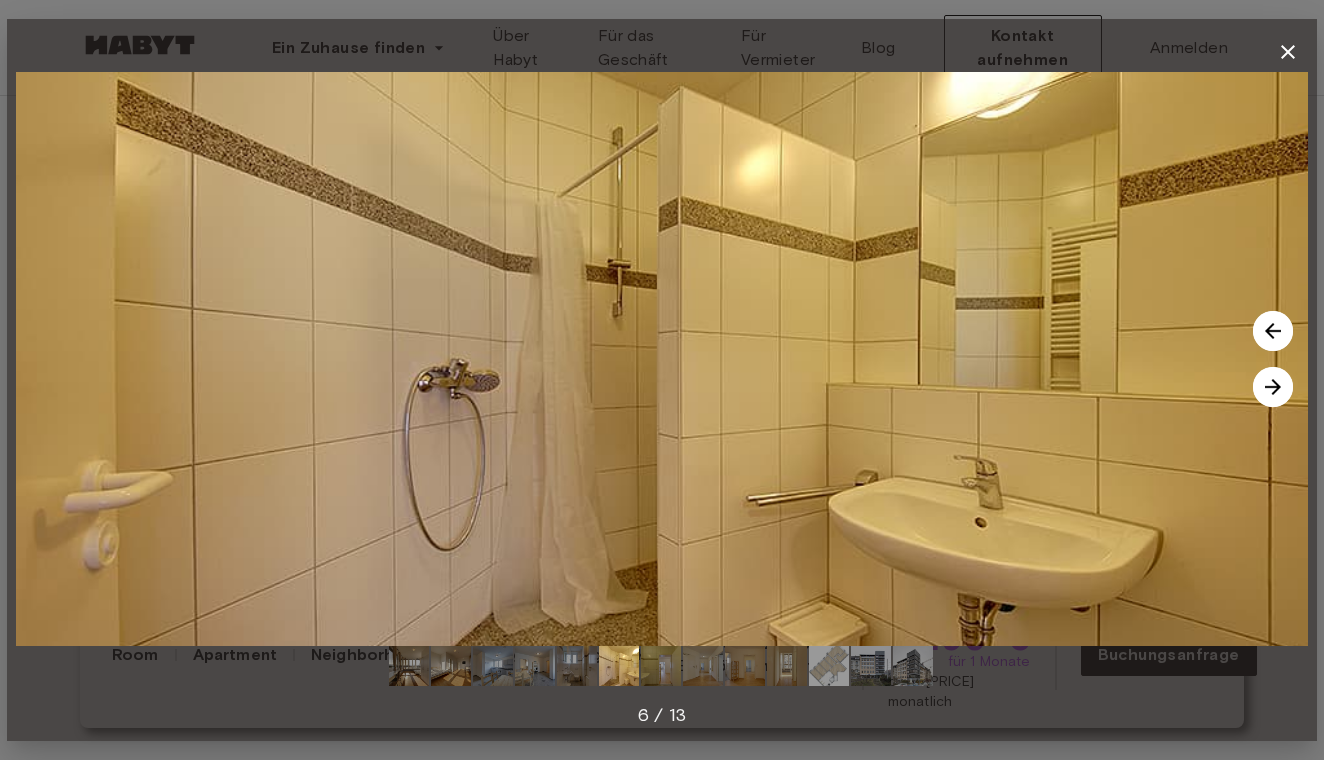 click 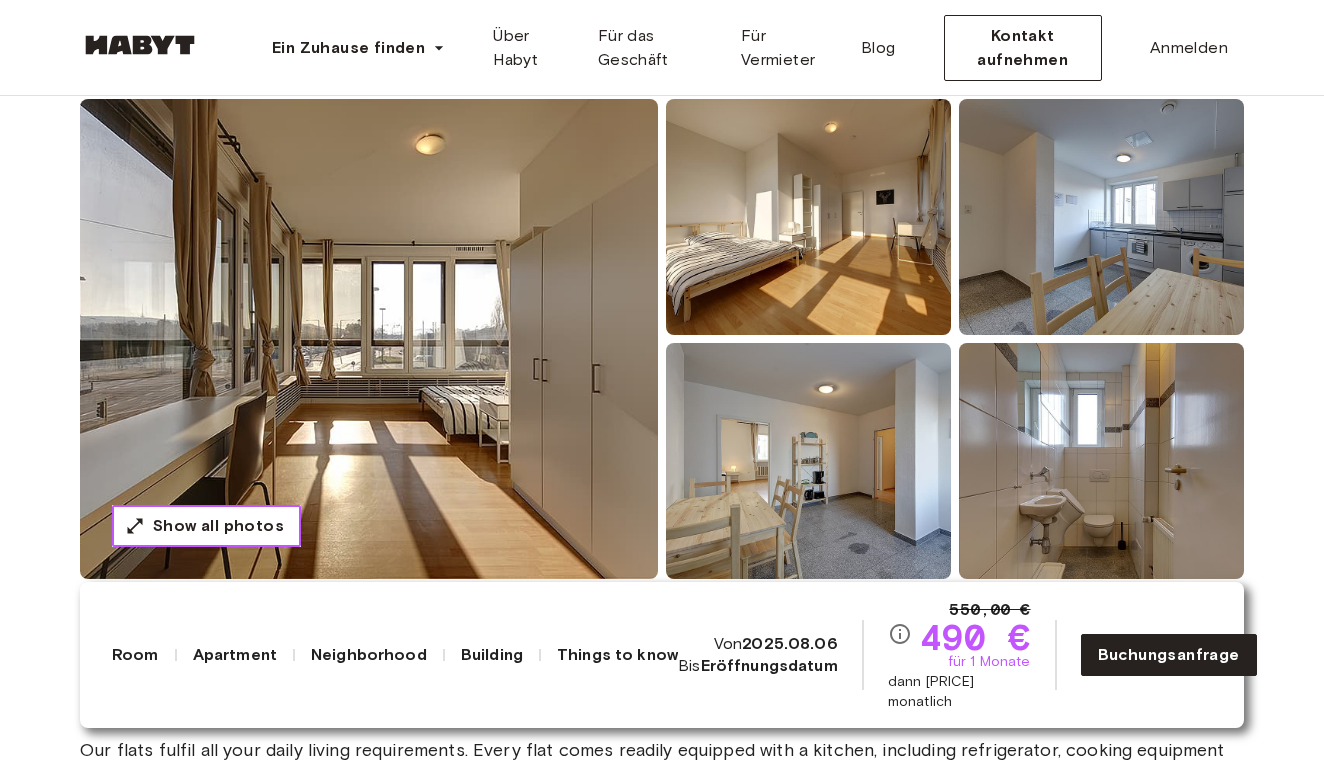 scroll, scrollTop: 171, scrollLeft: 0, axis: vertical 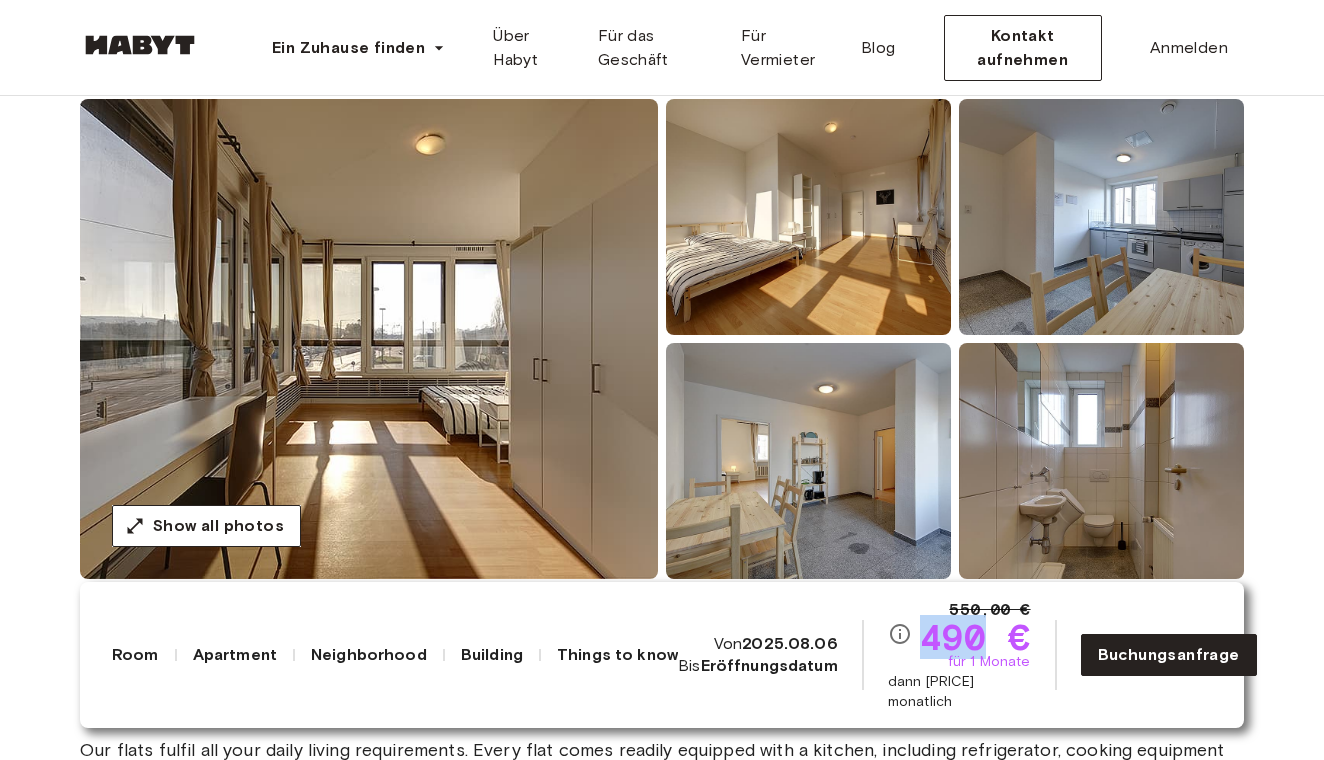 drag, startPoint x: 910, startPoint y: 636, endPoint x: 1004, endPoint y: 636, distance: 94 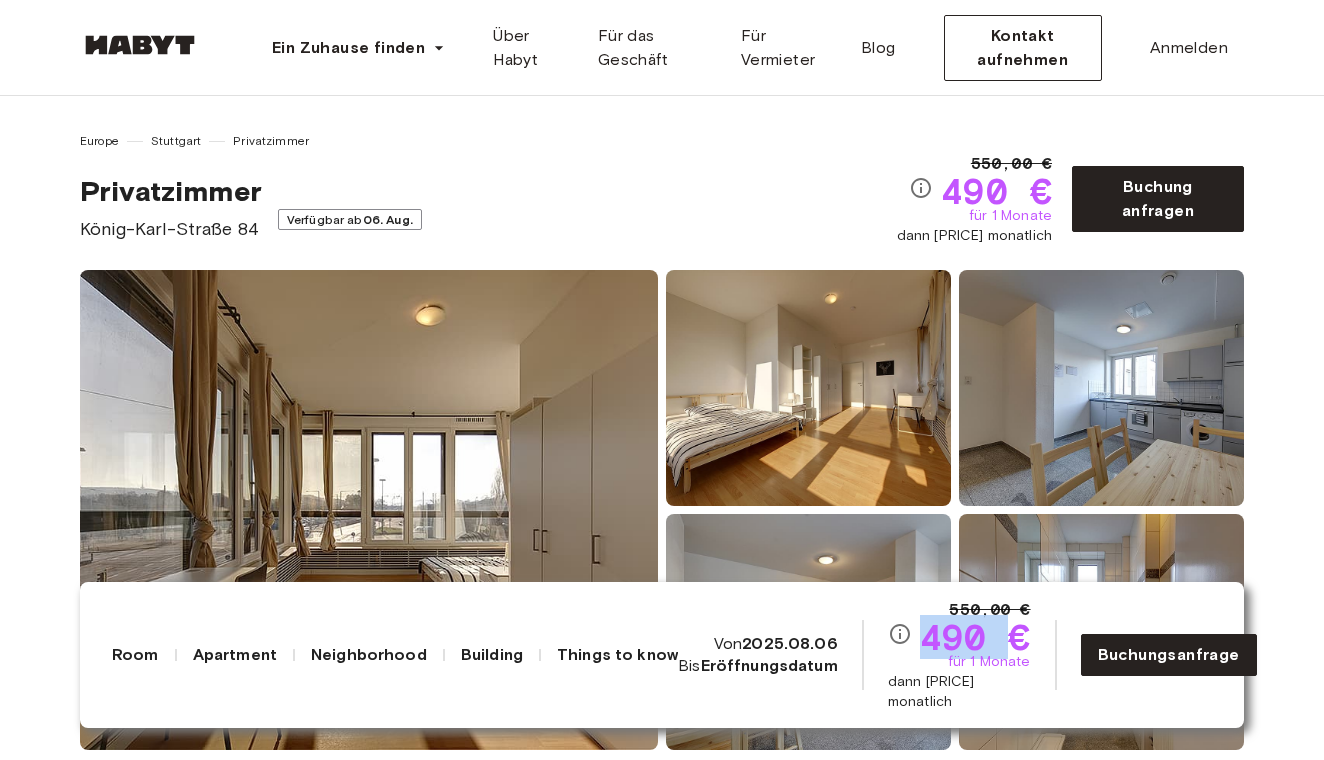 scroll, scrollTop: 0, scrollLeft: 0, axis: both 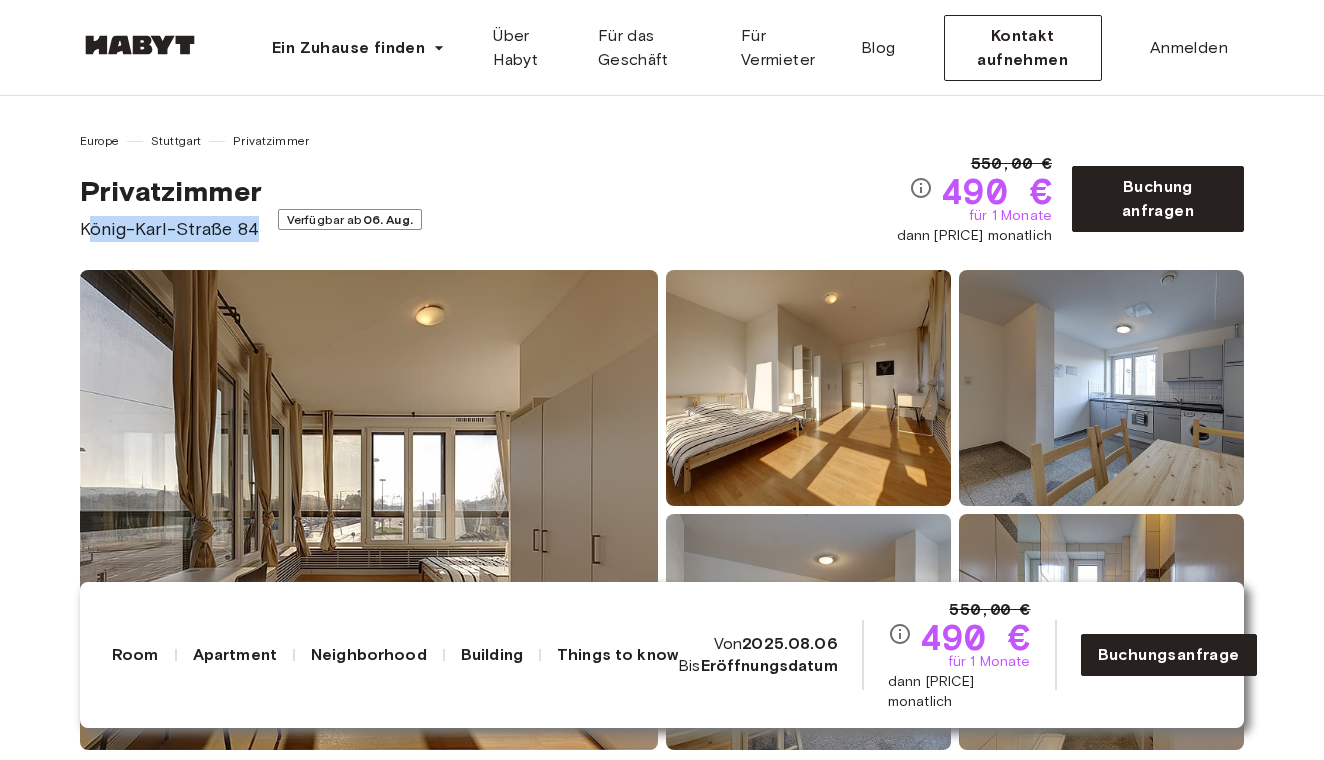 drag, startPoint x: 89, startPoint y: 227, endPoint x: 257, endPoint y: 228, distance: 168.00298 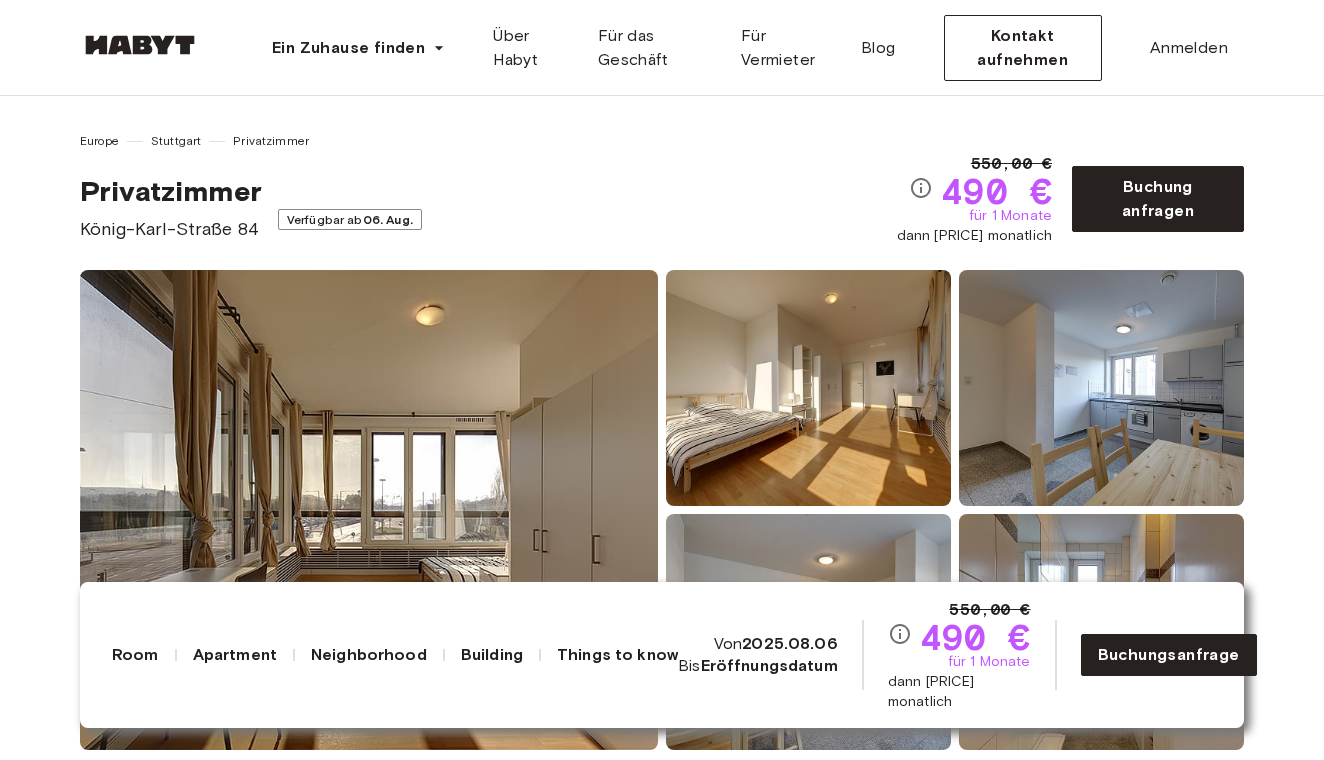 click on "Privatzimmer König-Karl-Straße 84 Verfügbar ab  06. Aug." at bounding box center [488, 208] 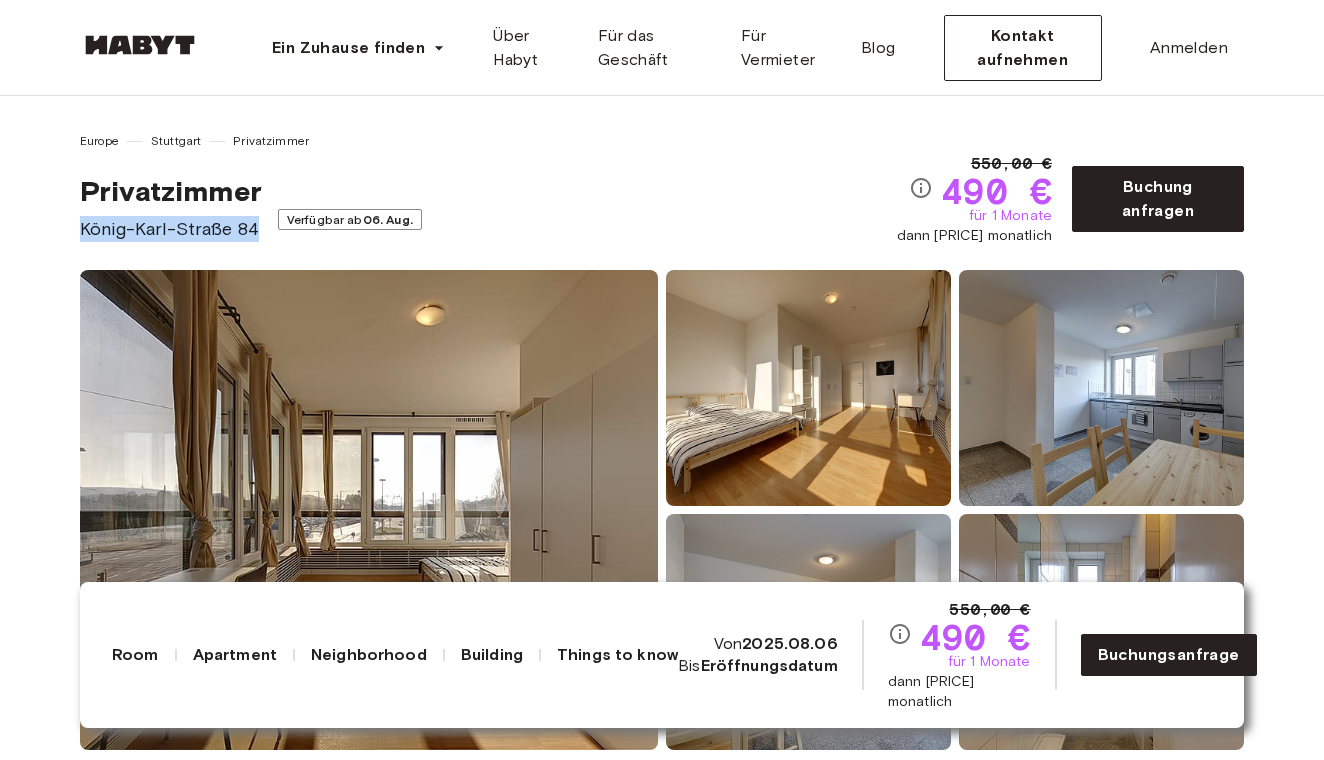 drag, startPoint x: 273, startPoint y: 219, endPoint x: 78, endPoint y: 232, distance: 195.43285 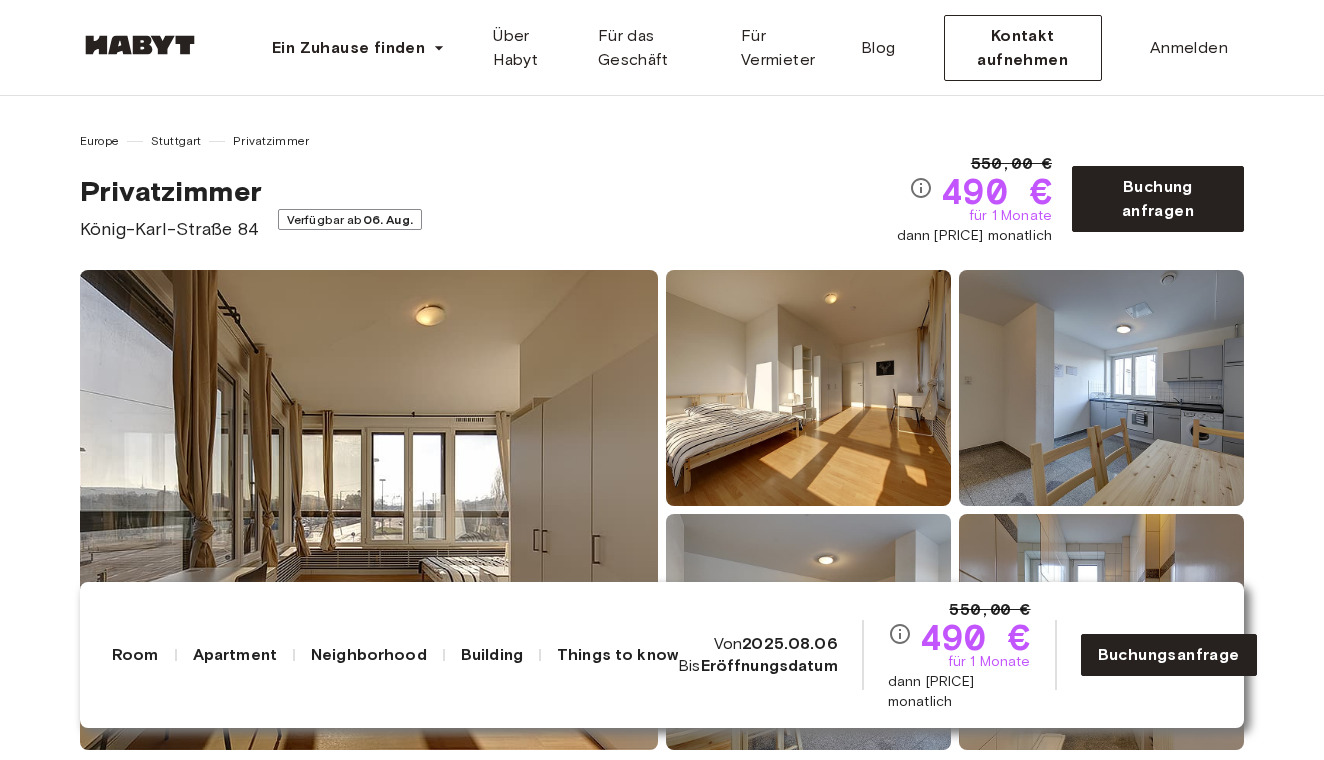 scroll, scrollTop: 0, scrollLeft: 0, axis: both 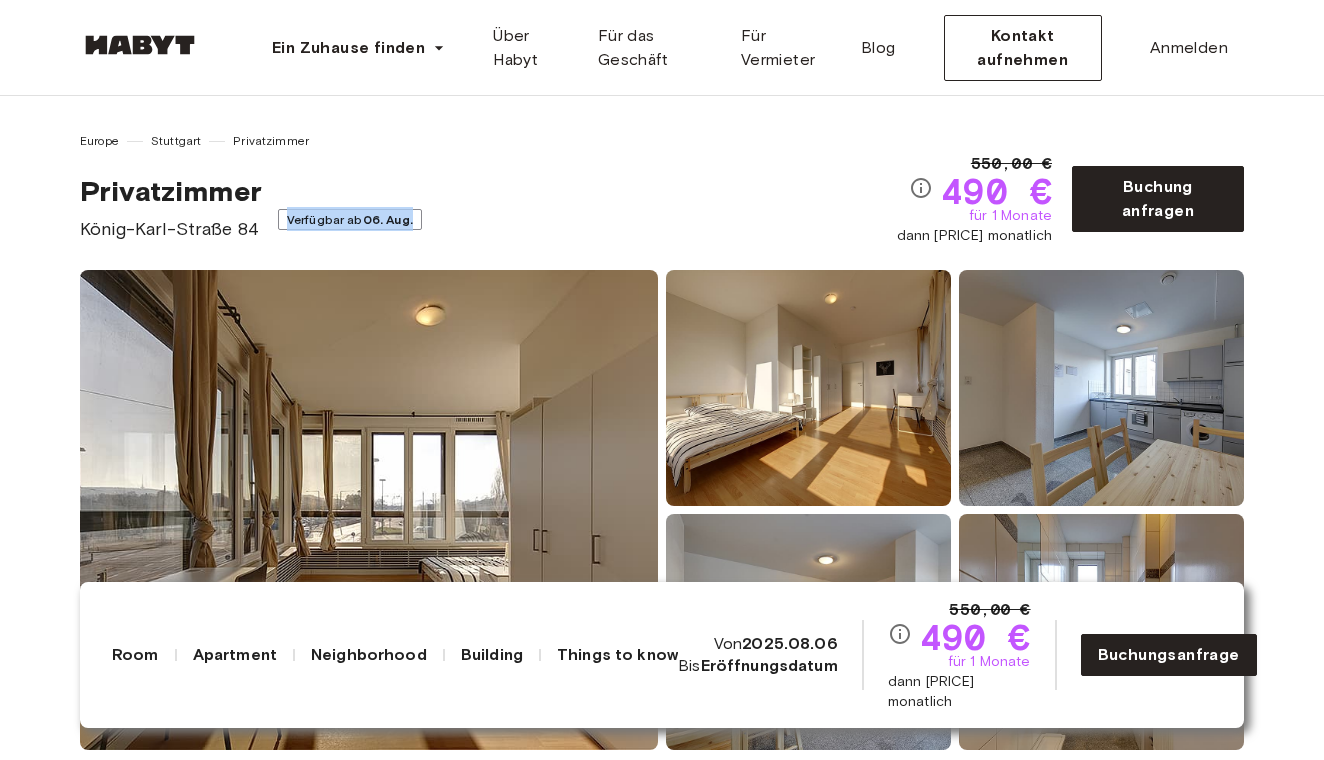 drag, startPoint x: 427, startPoint y: 212, endPoint x: 279, endPoint y: 216, distance: 148.05405 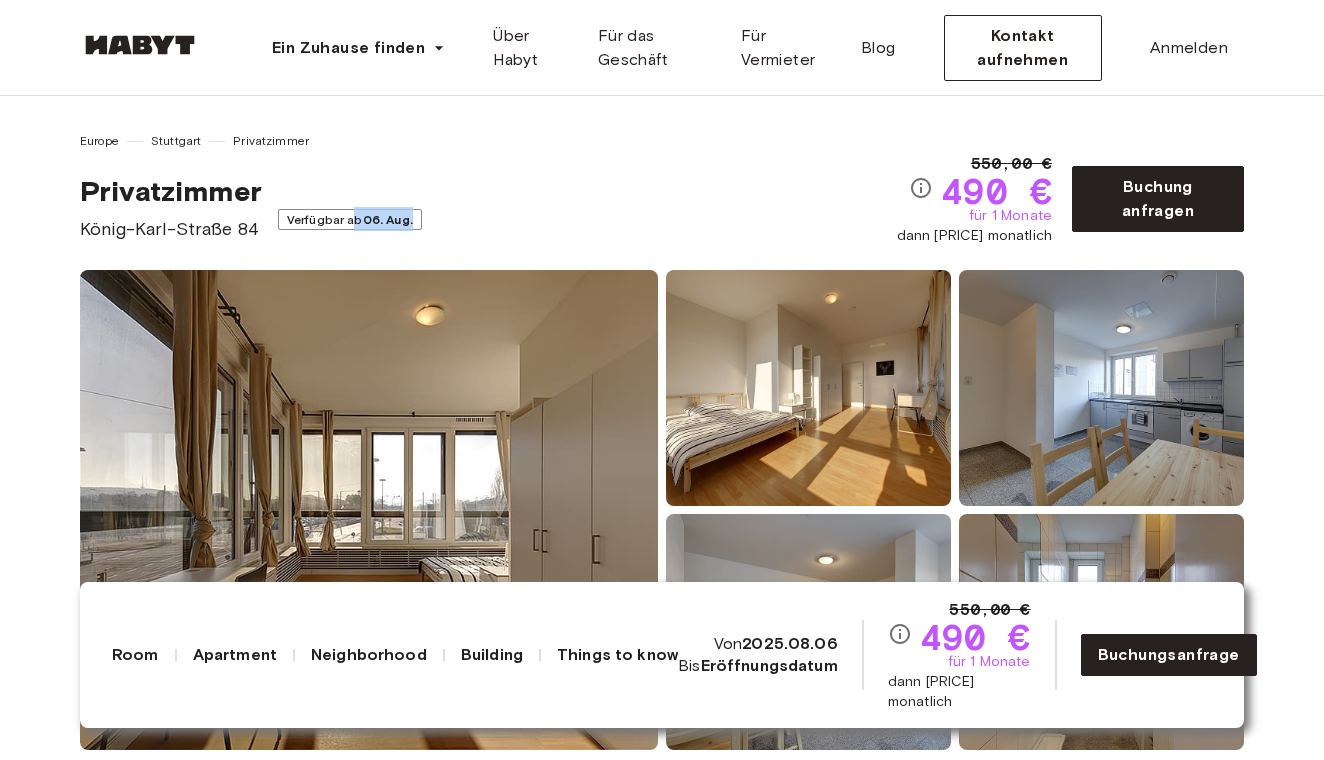 drag, startPoint x: 448, startPoint y: 223, endPoint x: 349, endPoint y: 218, distance: 99.12618 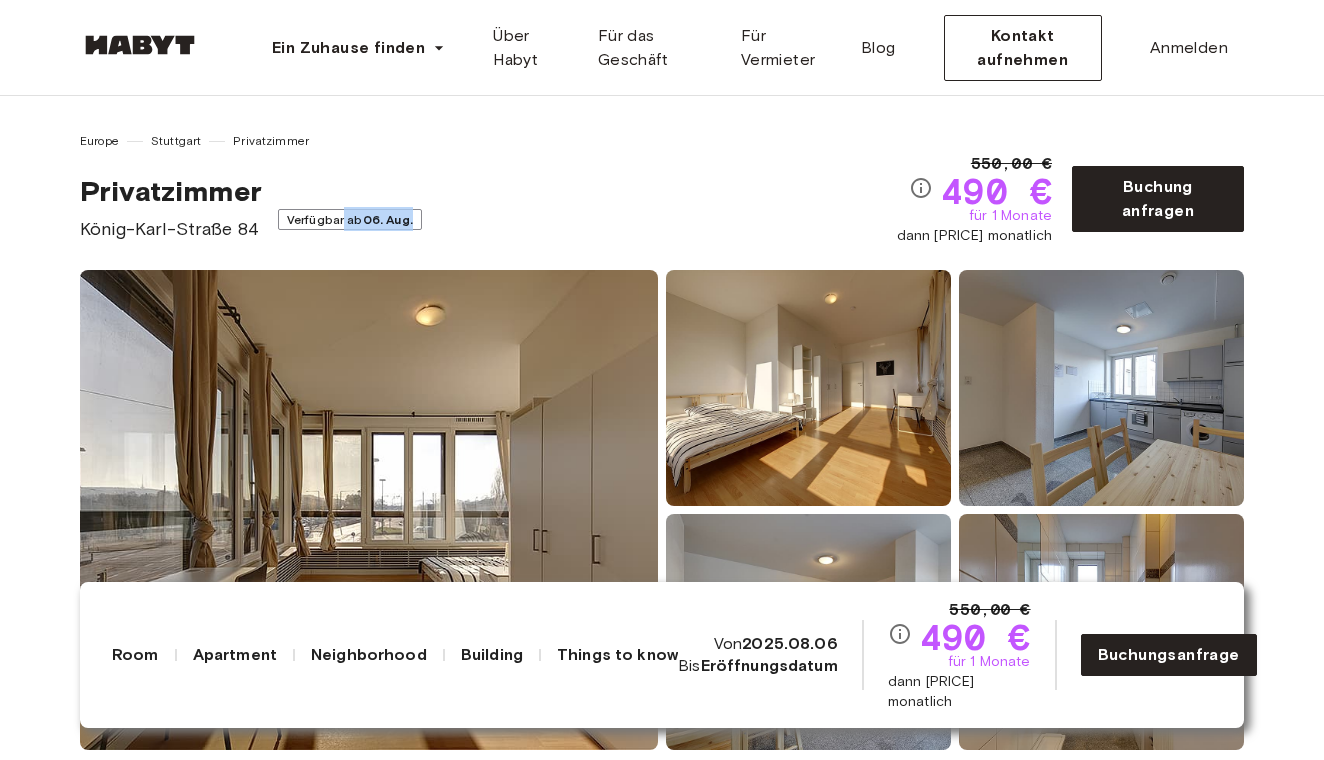 click on "Privatzimmer König-Karl-Straße 84 Verfügbar ab  06. Aug." at bounding box center (488, 208) 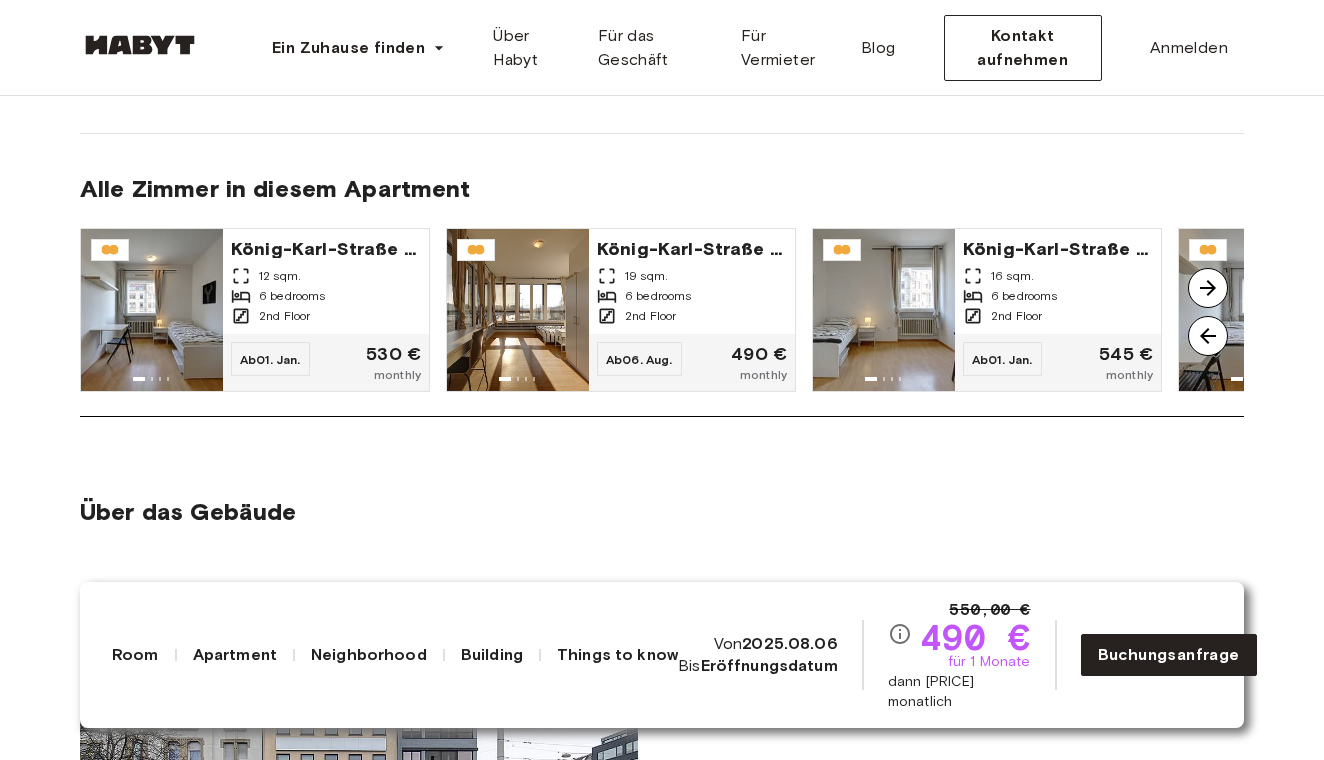 scroll, scrollTop: 1478, scrollLeft: 0, axis: vertical 